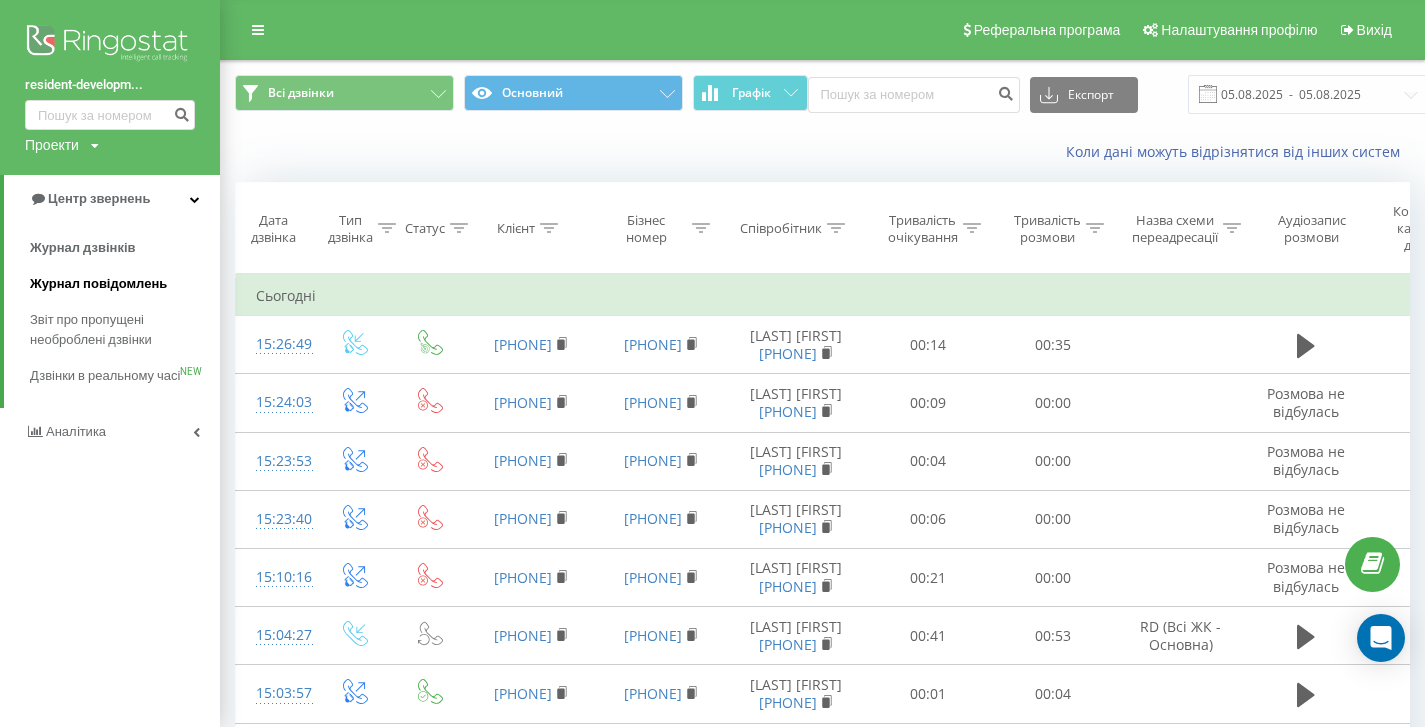 scroll, scrollTop: 0, scrollLeft: 0, axis: both 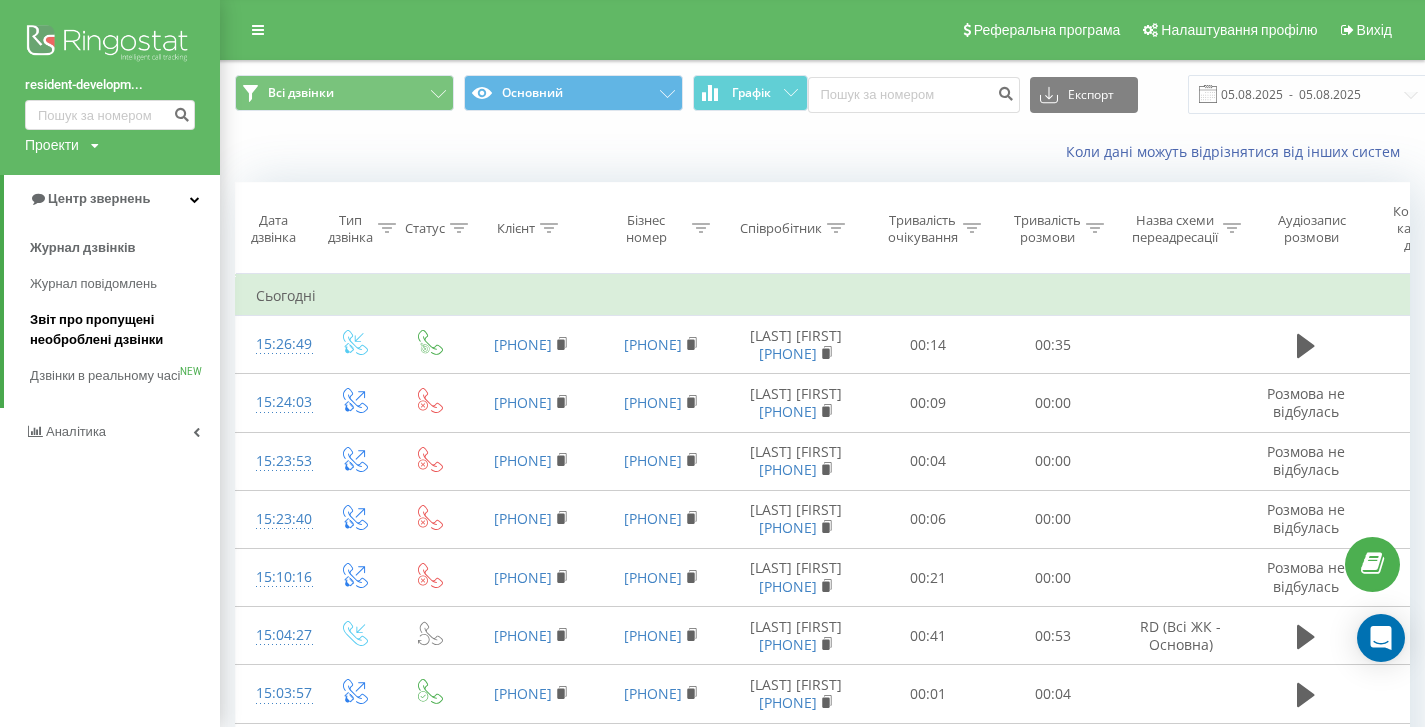 click on "Звіт про пропущені необроблені дзвінки" at bounding box center [120, 330] 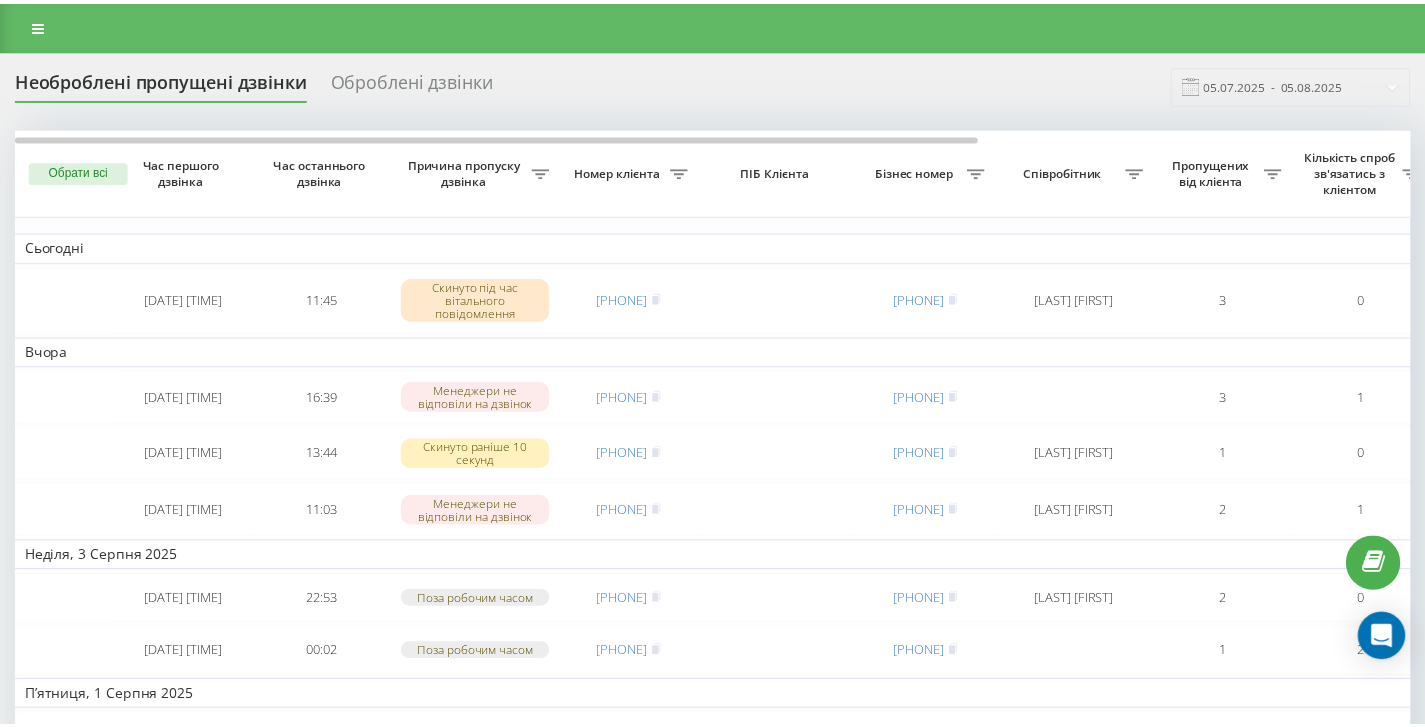 scroll, scrollTop: 0, scrollLeft: 0, axis: both 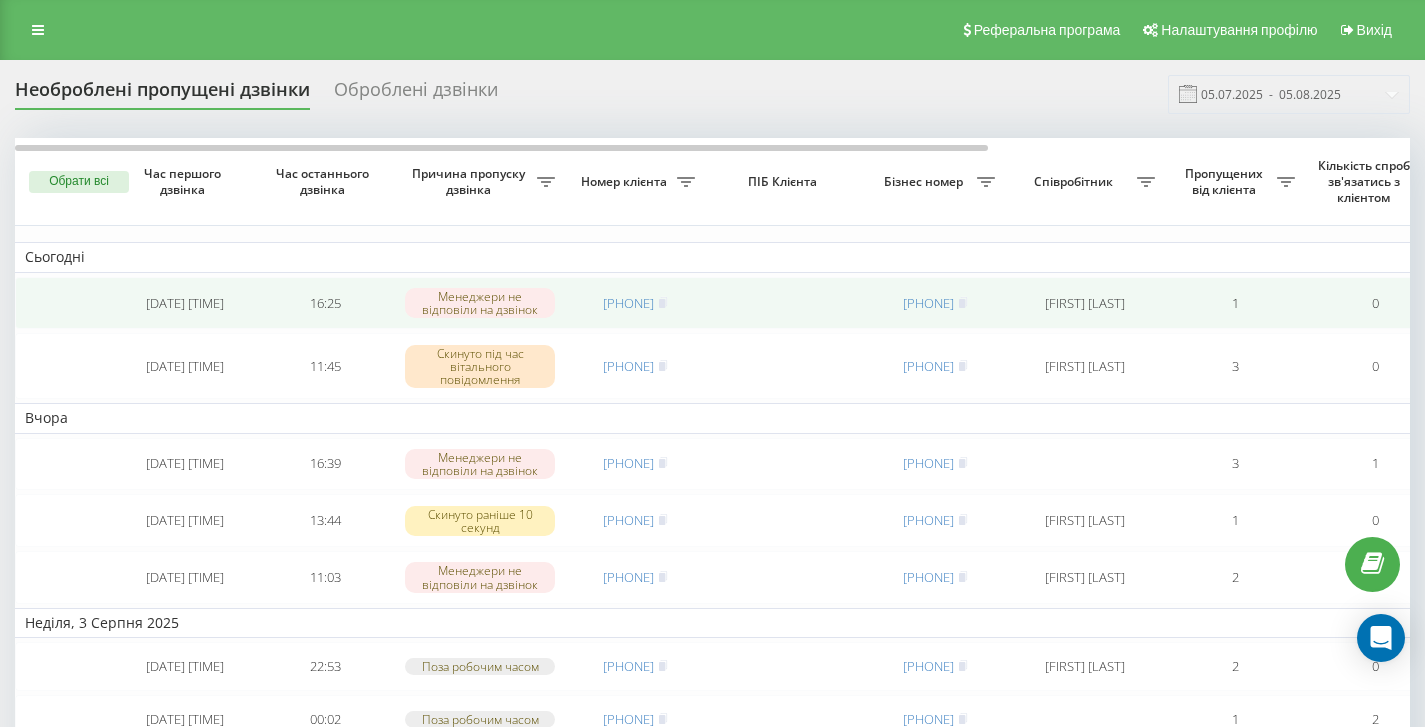 click on "16:25" at bounding box center [325, 303] 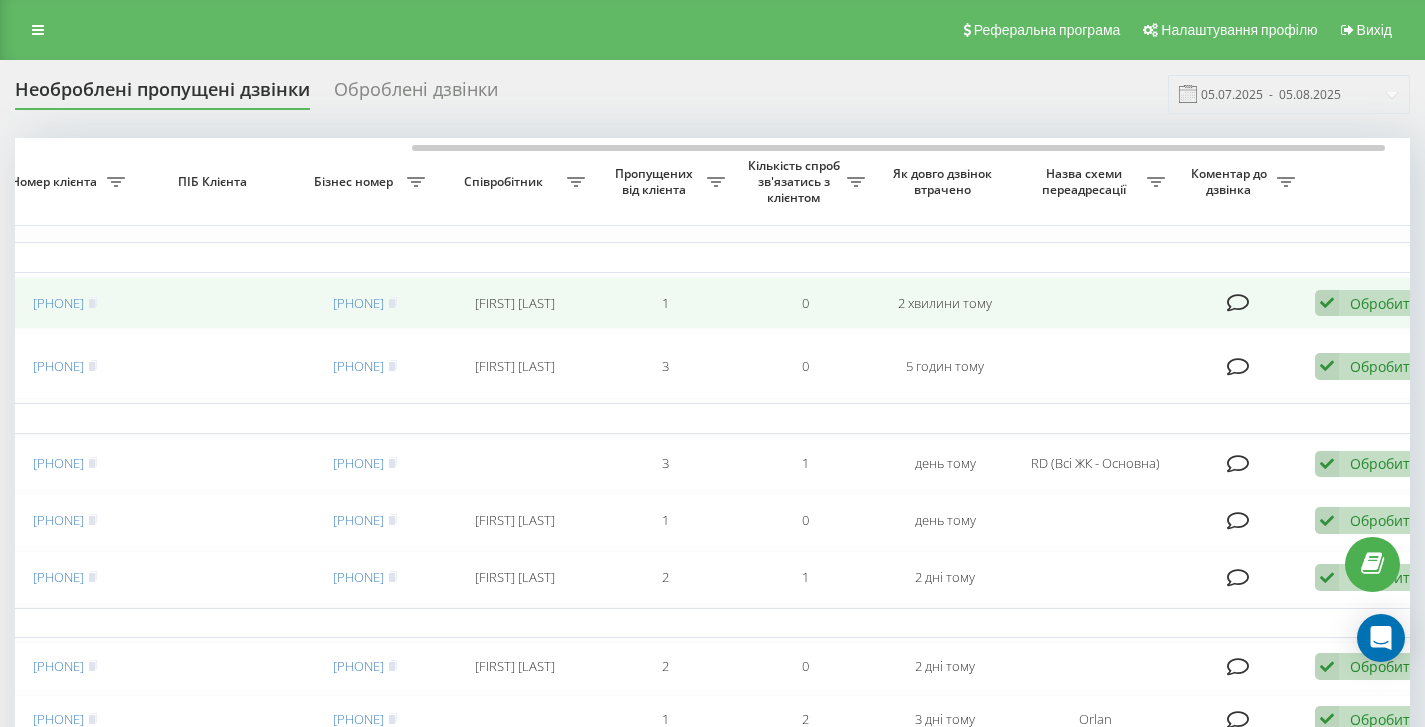 scroll, scrollTop: 0, scrollLeft: 605, axis: horizontal 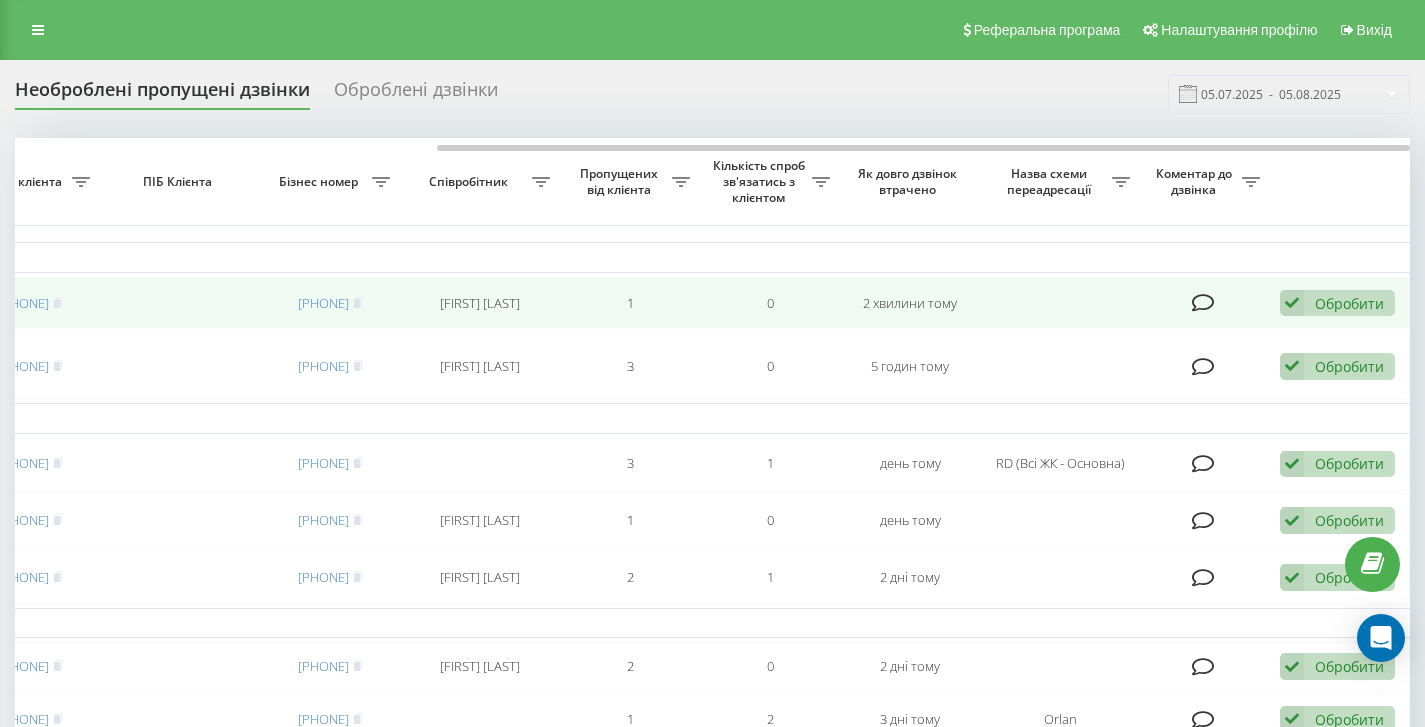 click on "Обробити" at bounding box center [1349, 303] 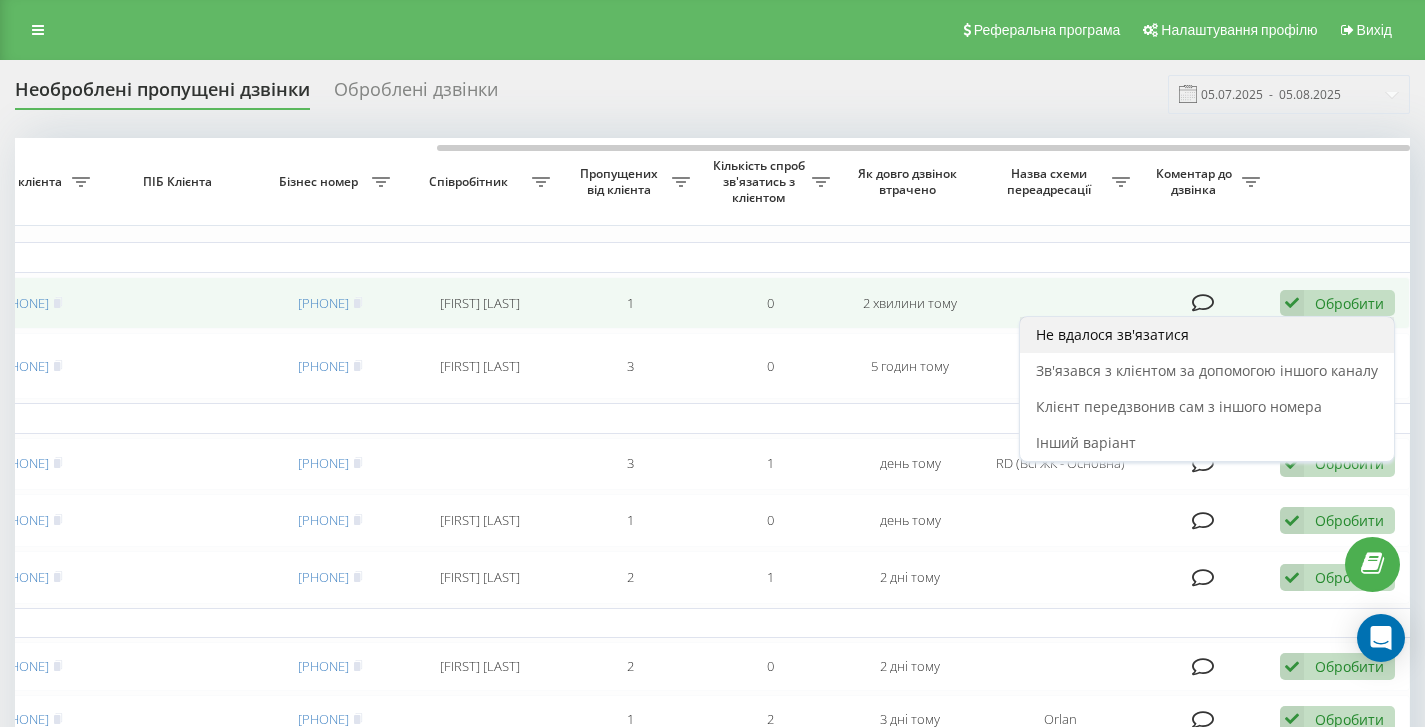 click on "Не вдалося зв'язатися" at bounding box center (1112, 334) 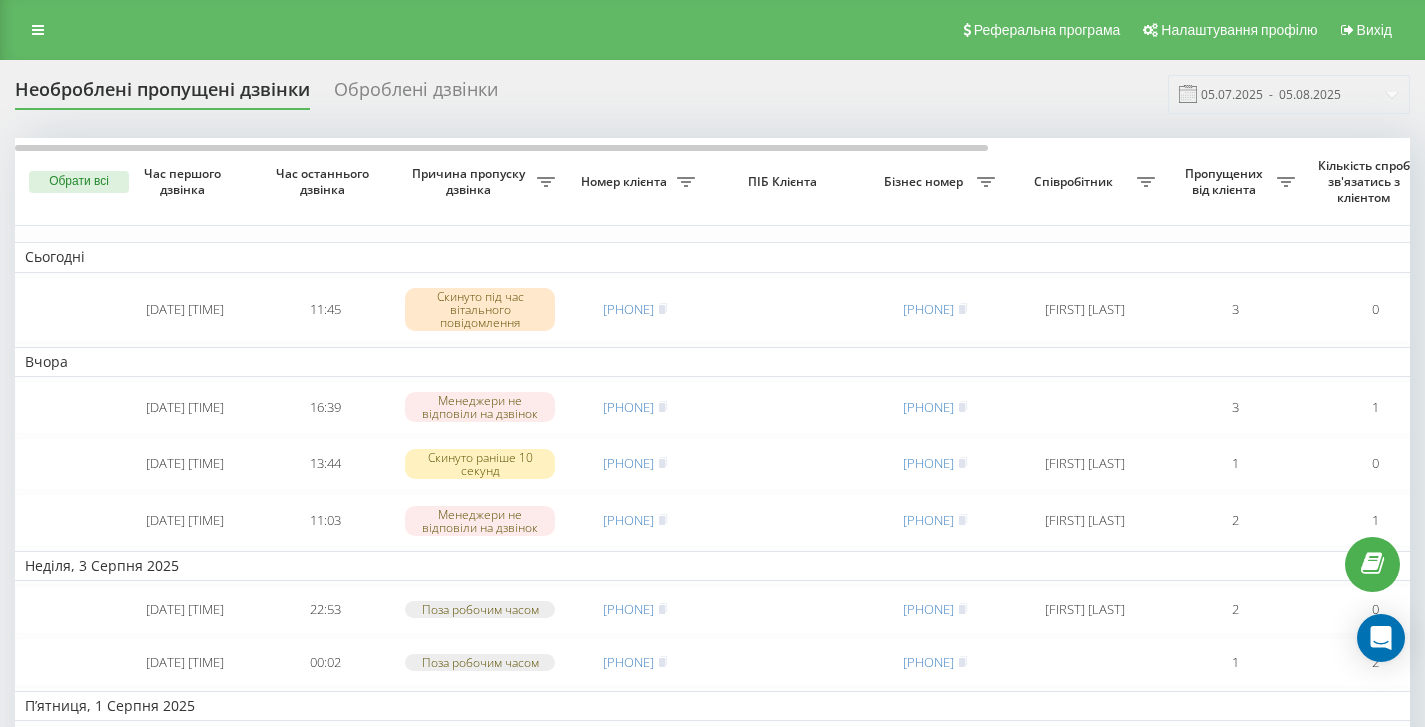 click on "Реферальна програма Налаштування профілю Вихід" at bounding box center [712, 30] 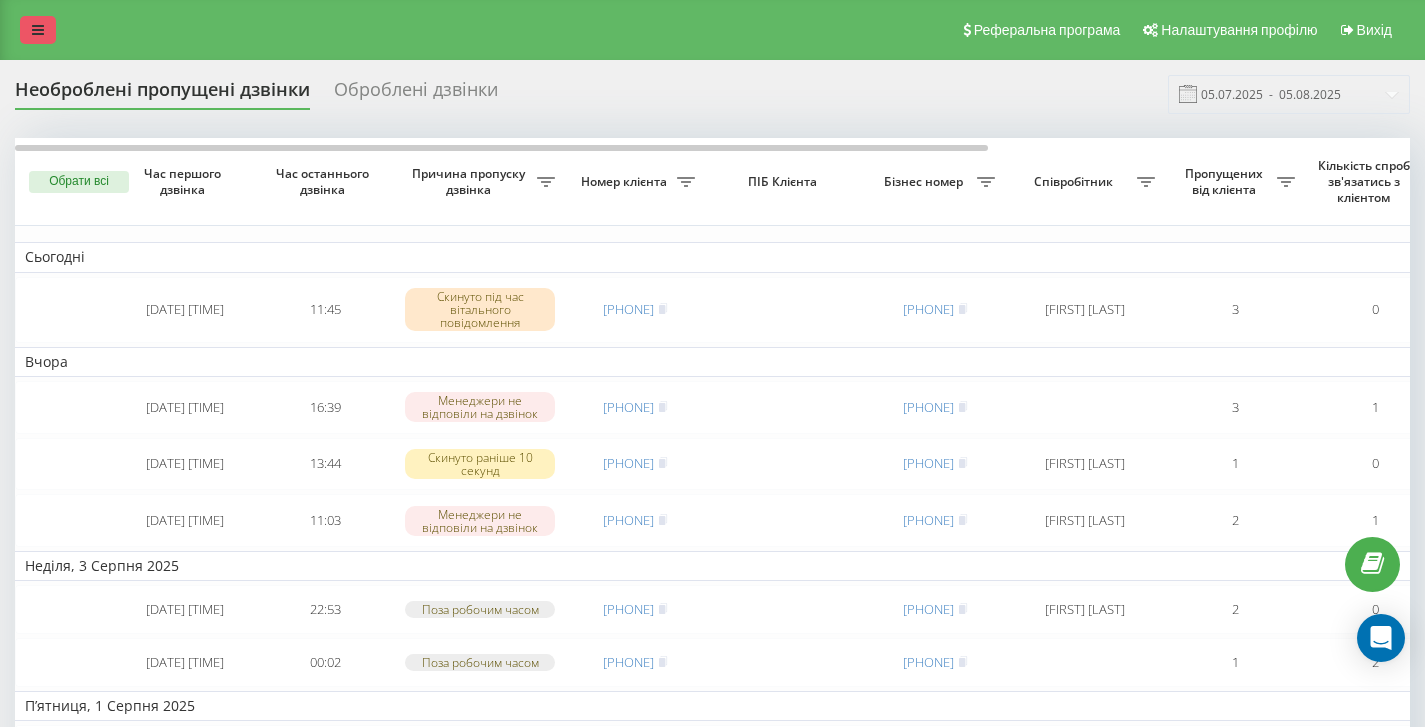 click at bounding box center [38, 30] 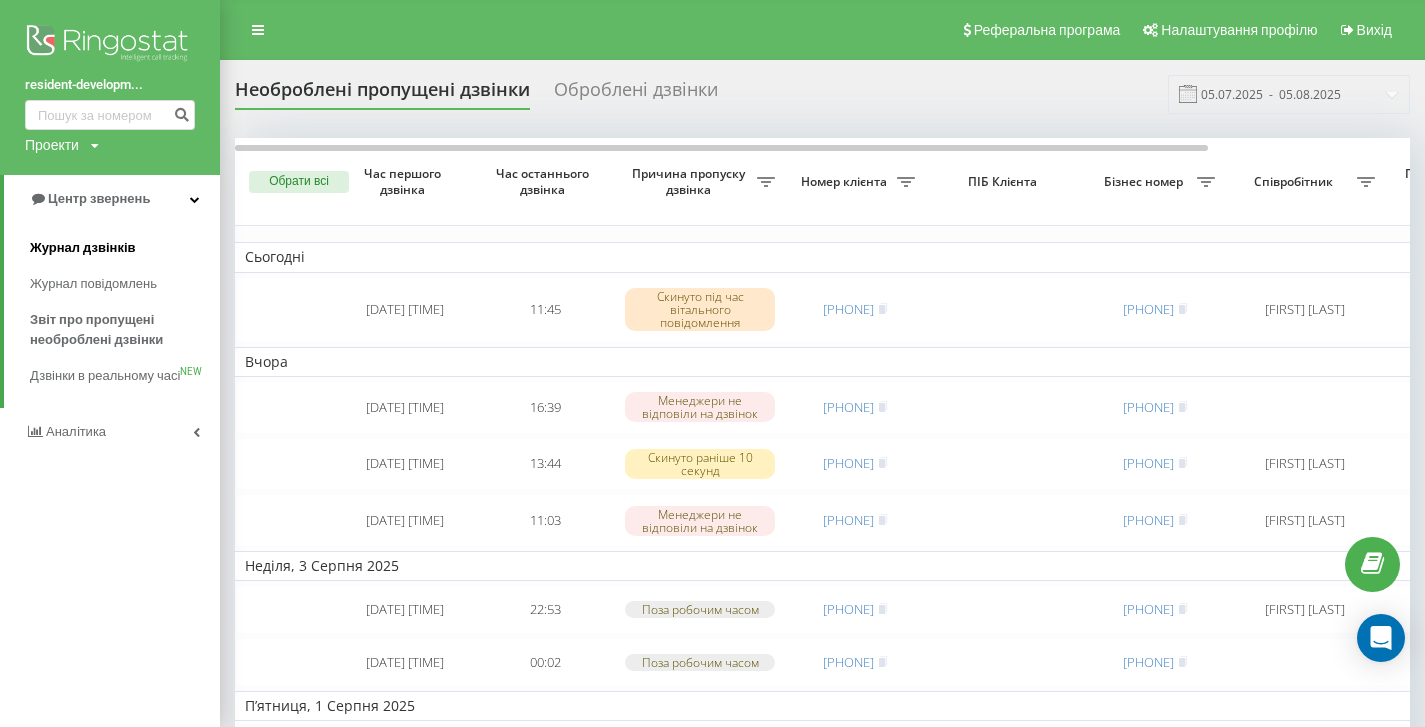 click on "Журнал дзвінків" at bounding box center (125, 248) 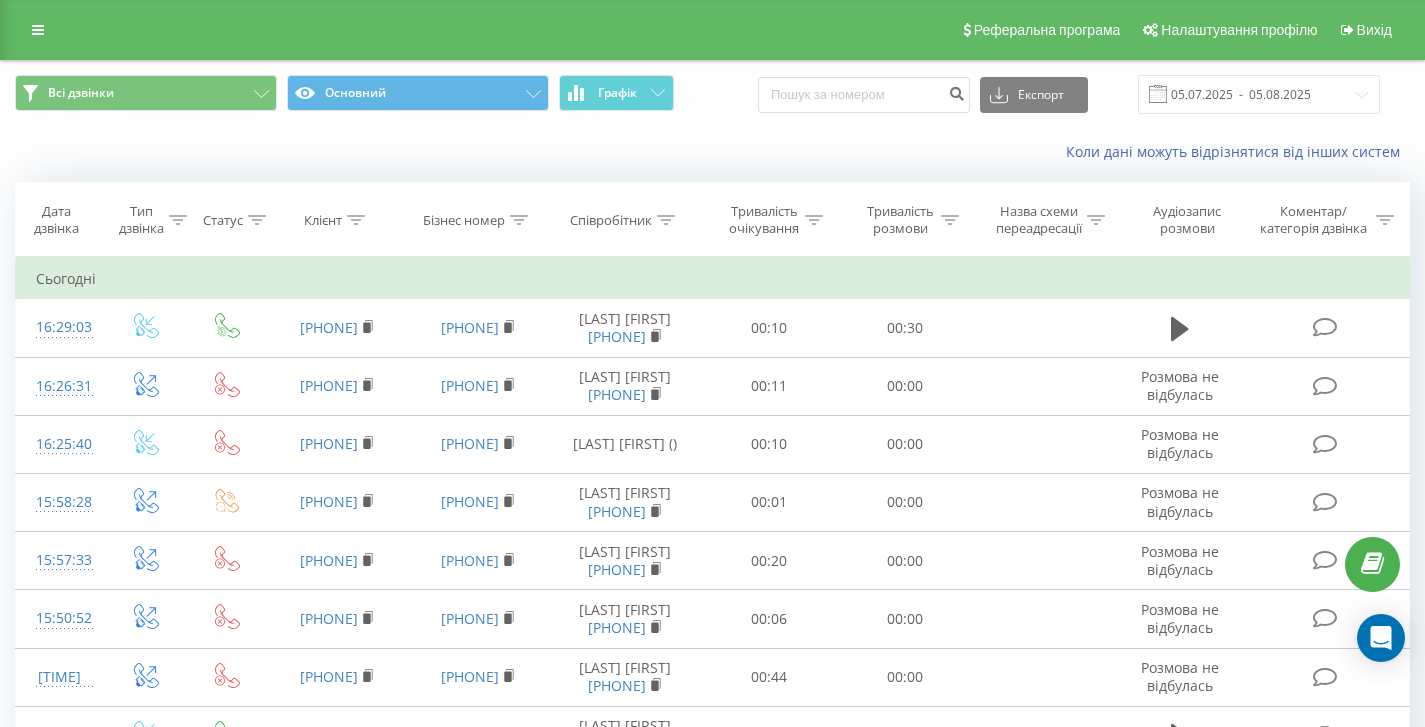 scroll, scrollTop: 0, scrollLeft: 0, axis: both 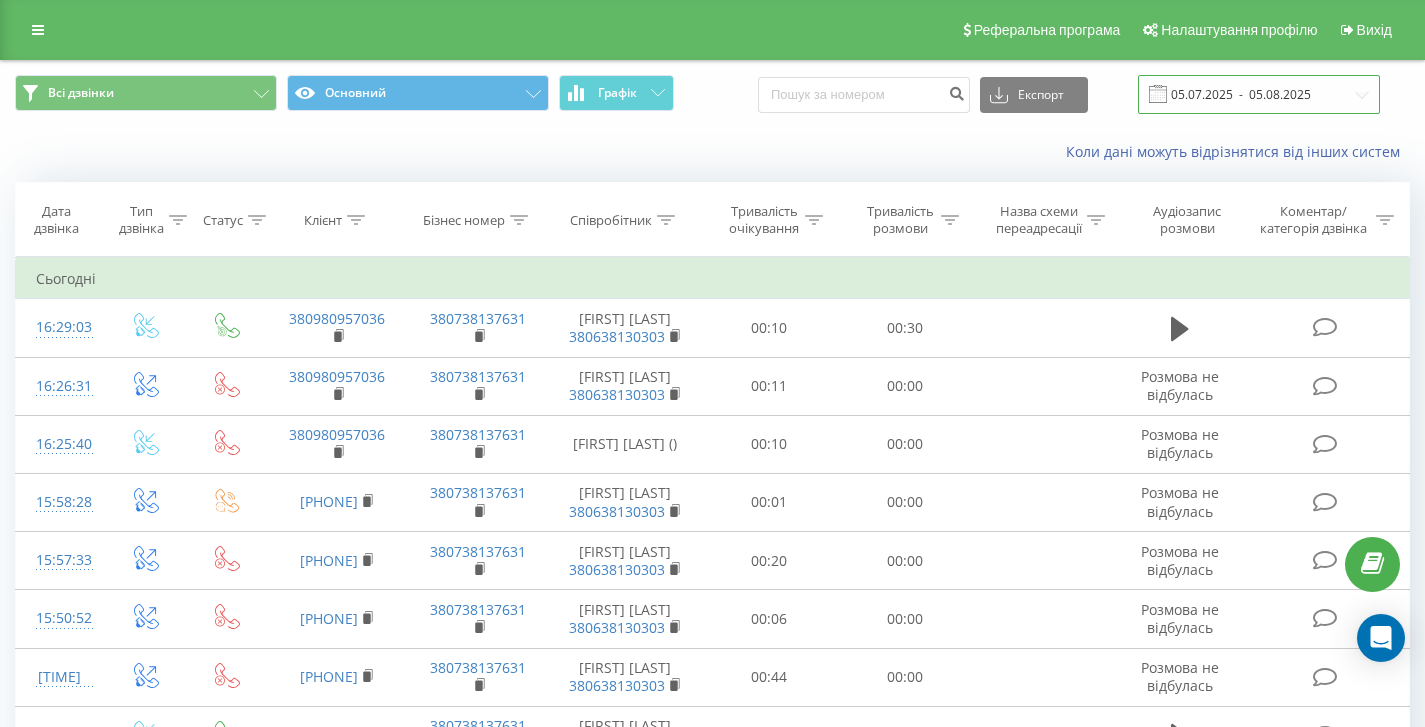 click on "05.07.2025  -  05.08.2025" at bounding box center (1259, 94) 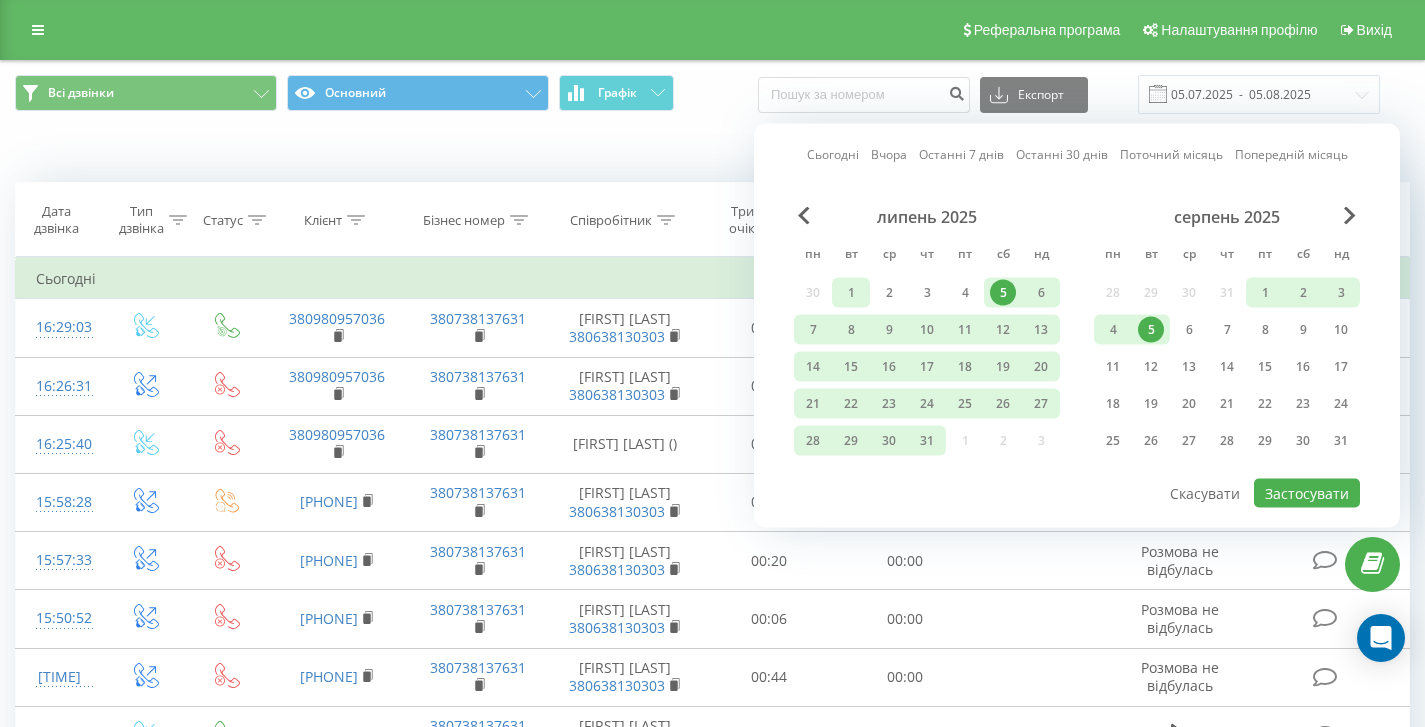 click on "1" at bounding box center (851, 293) 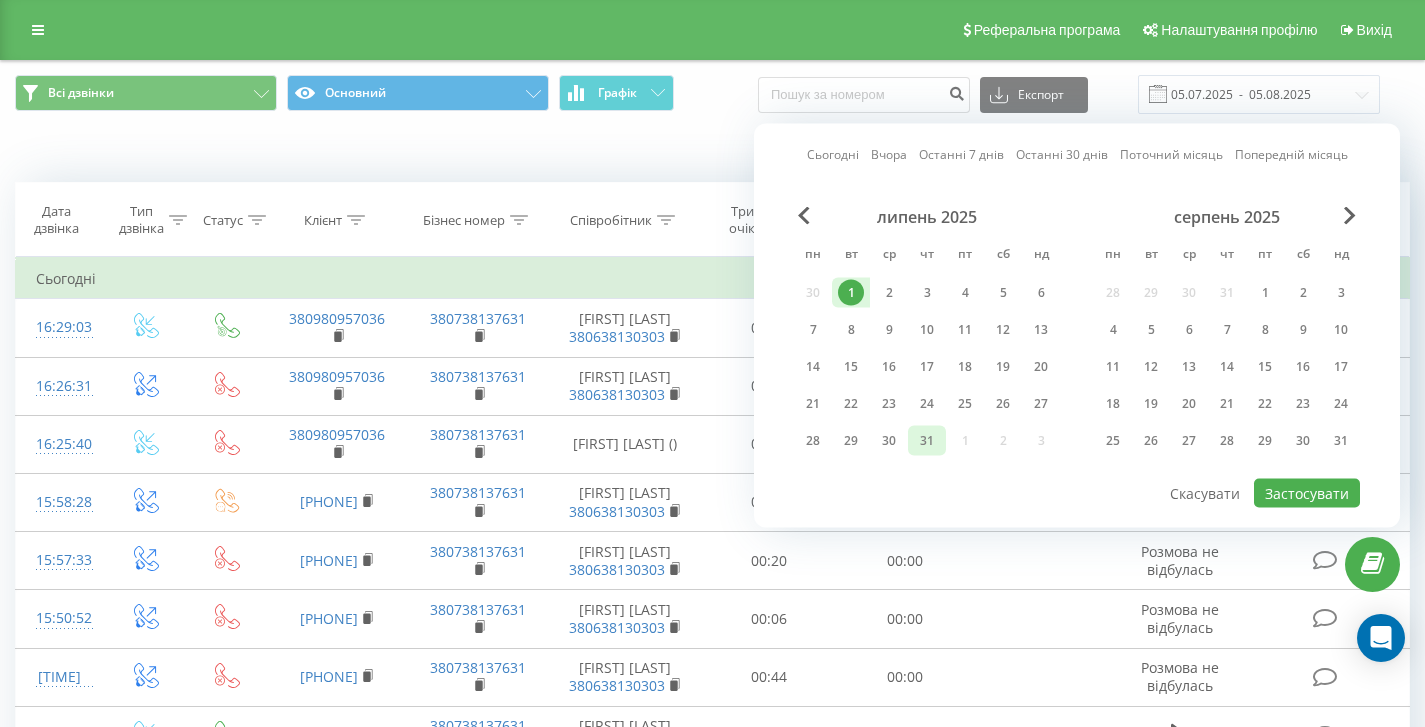 click on "31" at bounding box center (927, 441) 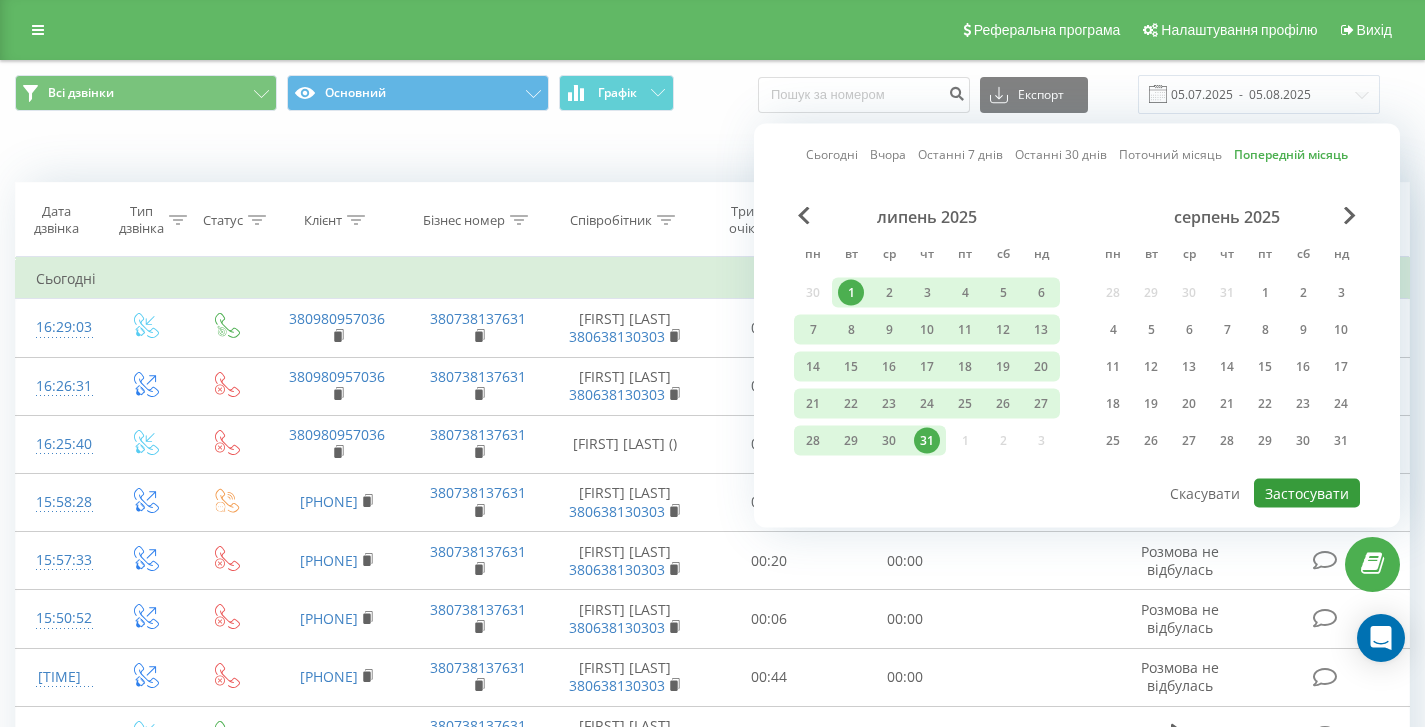 click on "Застосувати" at bounding box center [1307, 493] 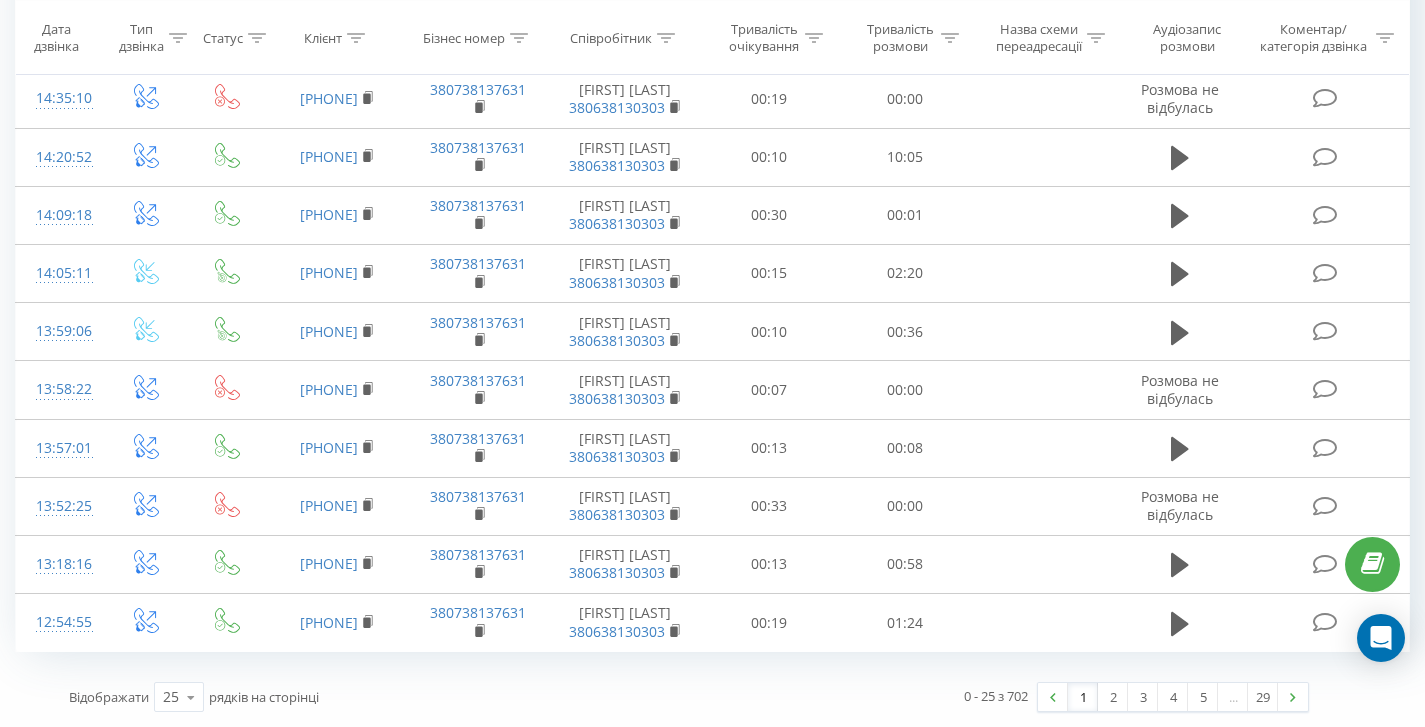 scroll, scrollTop: 0, scrollLeft: 0, axis: both 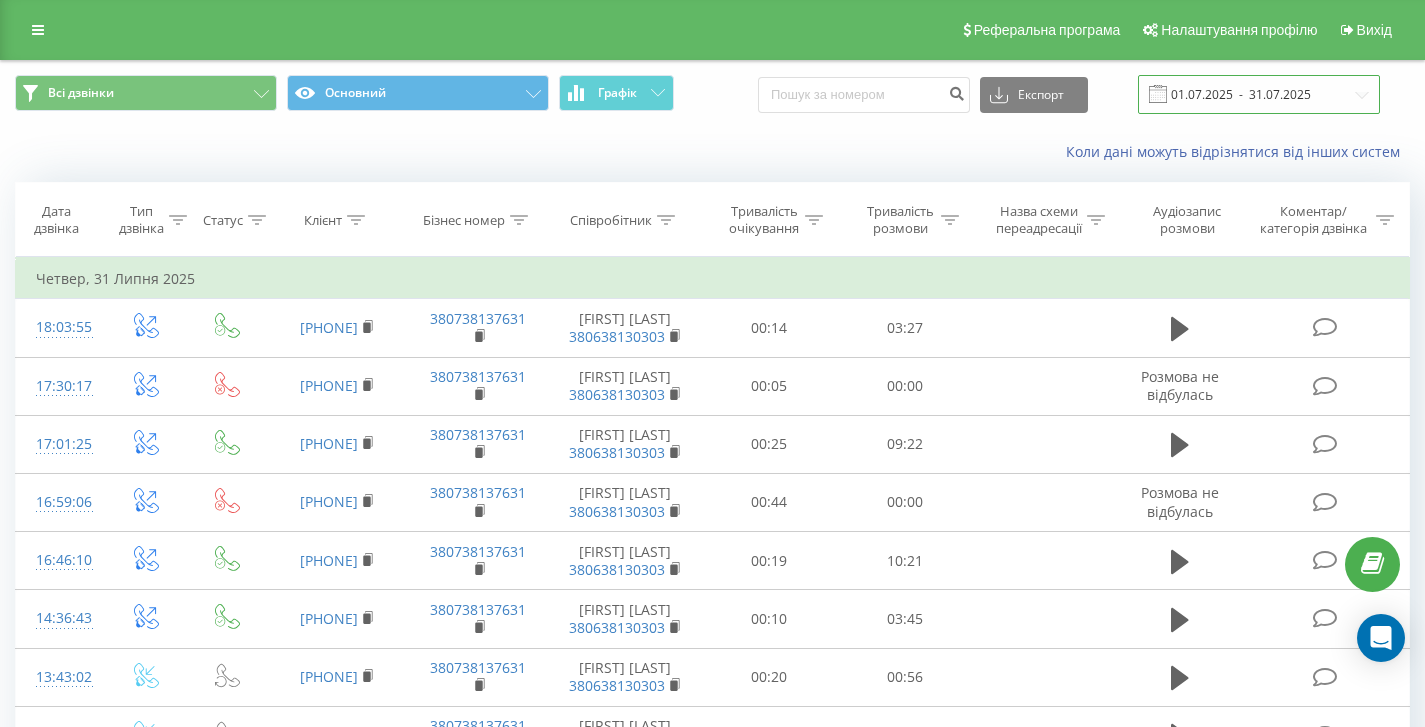 click on "01.07.2025  -  31.07.2025" at bounding box center [1259, 94] 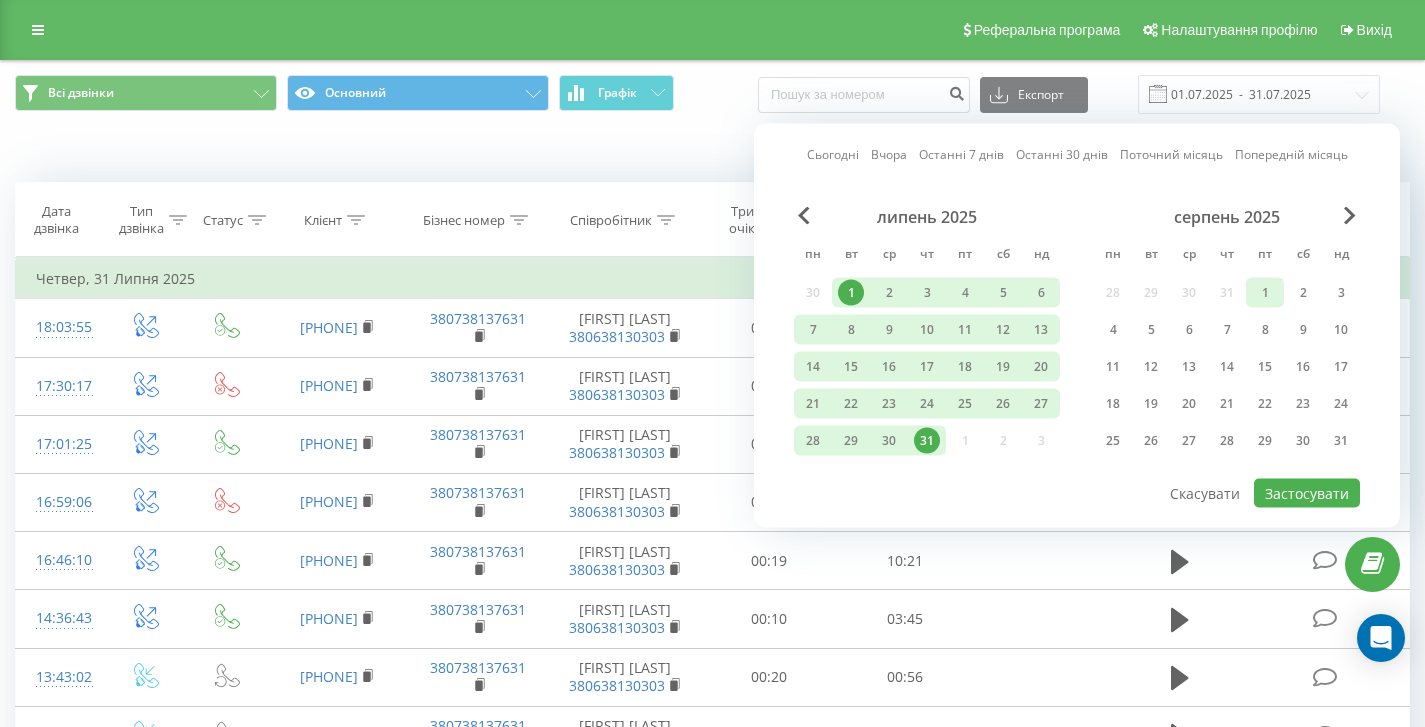 click on "1" at bounding box center [1265, 293] 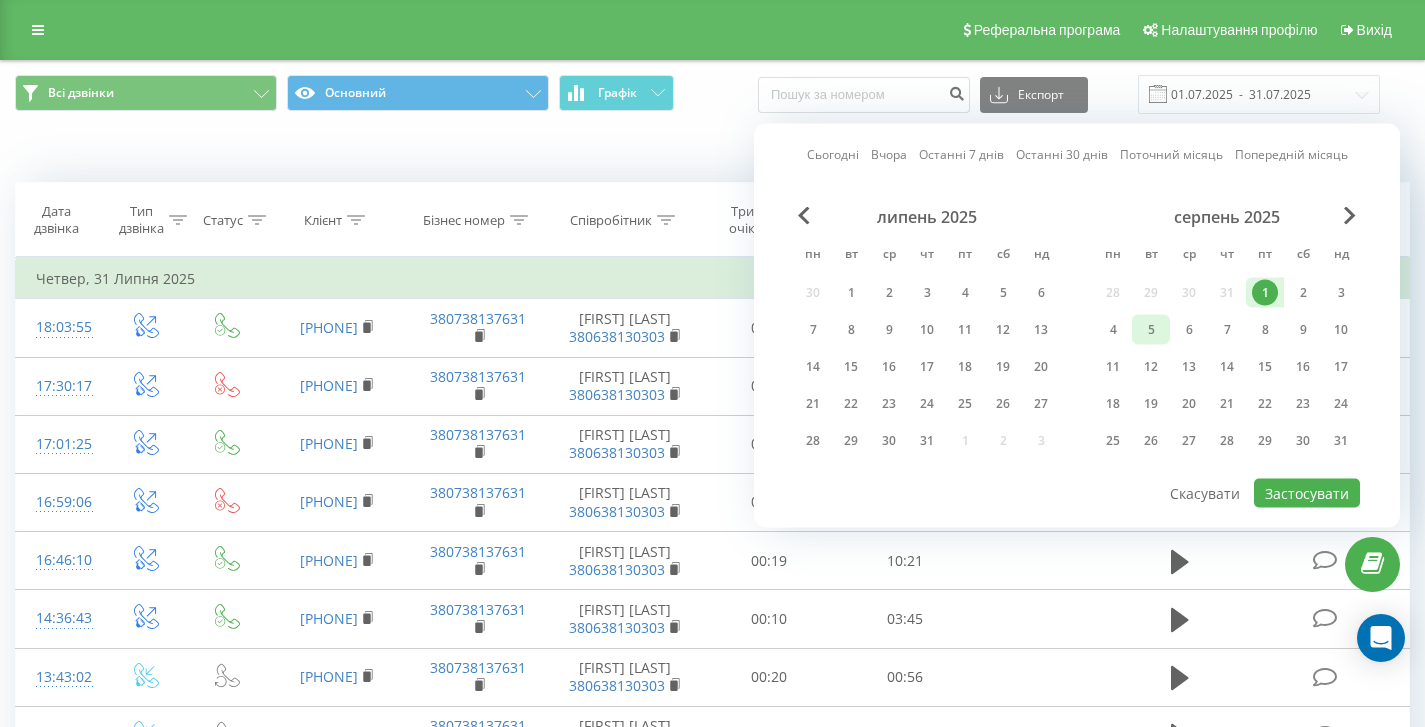click on "5" at bounding box center (1151, 330) 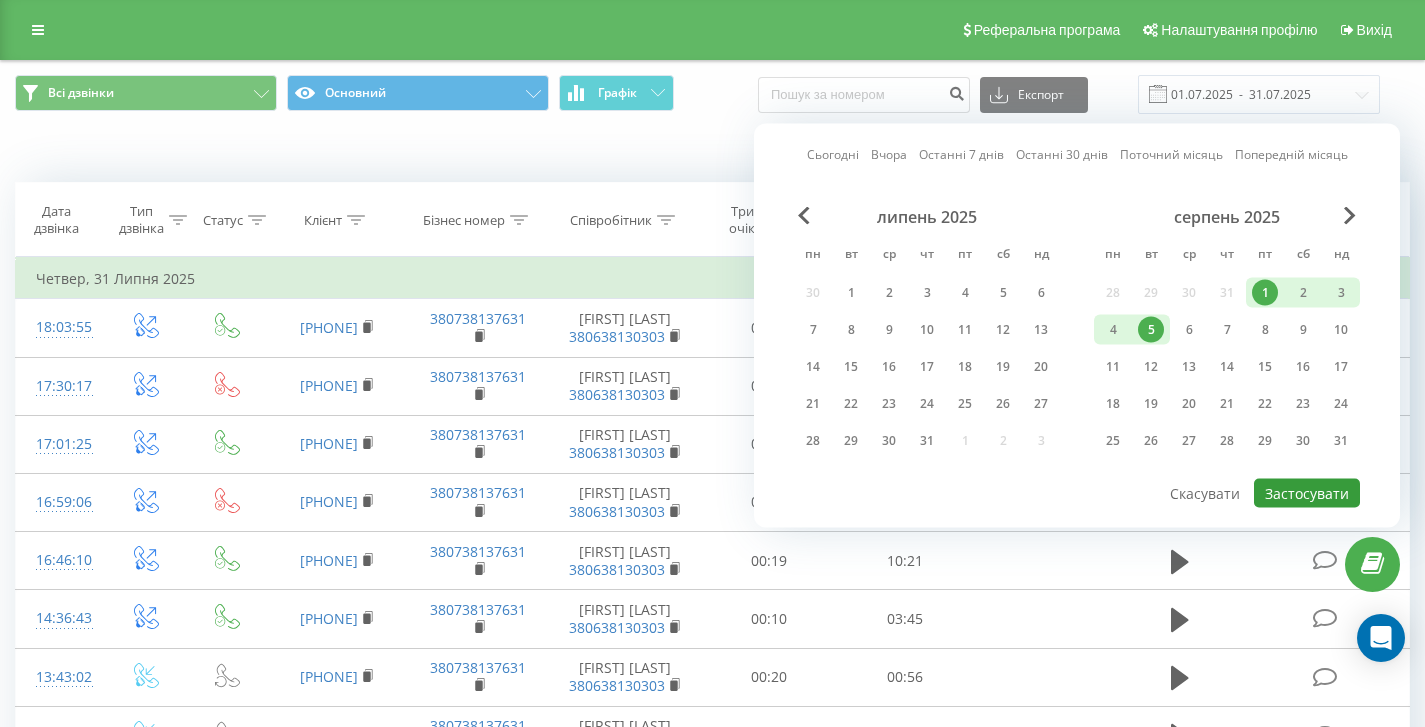 click on "Застосувати" at bounding box center (1307, 493) 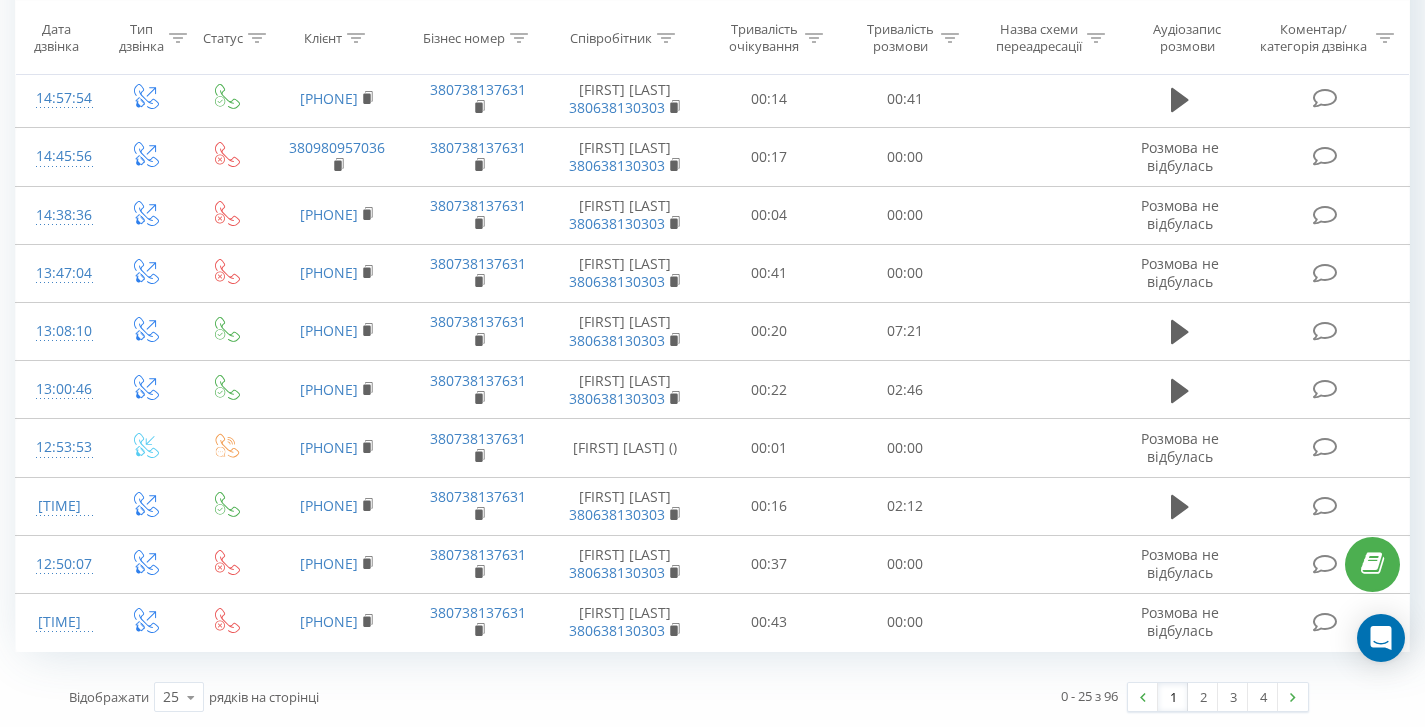 scroll, scrollTop: 0, scrollLeft: 0, axis: both 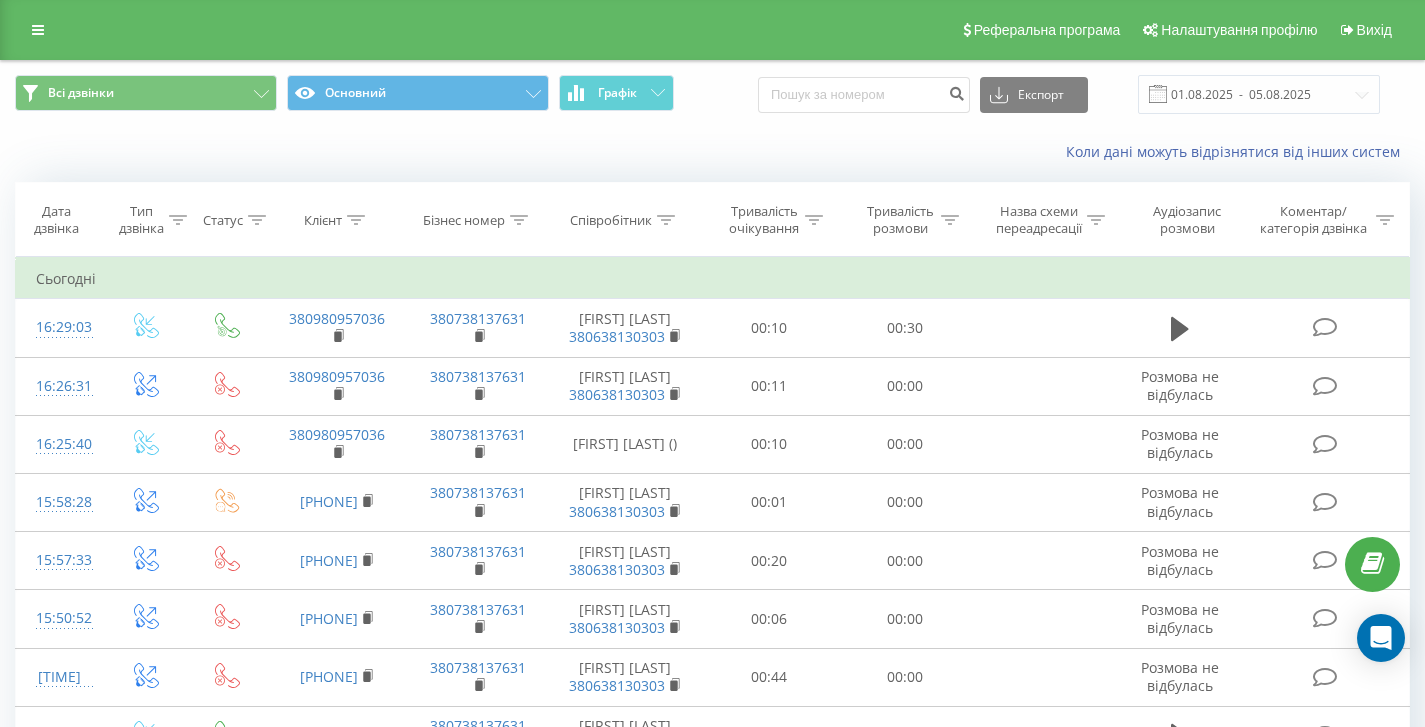 click on "Всі дзвінки Основний Графік Експорт .csv .xls .xlsx 01.08.2025  -  05.08.2025" at bounding box center [712, 94] 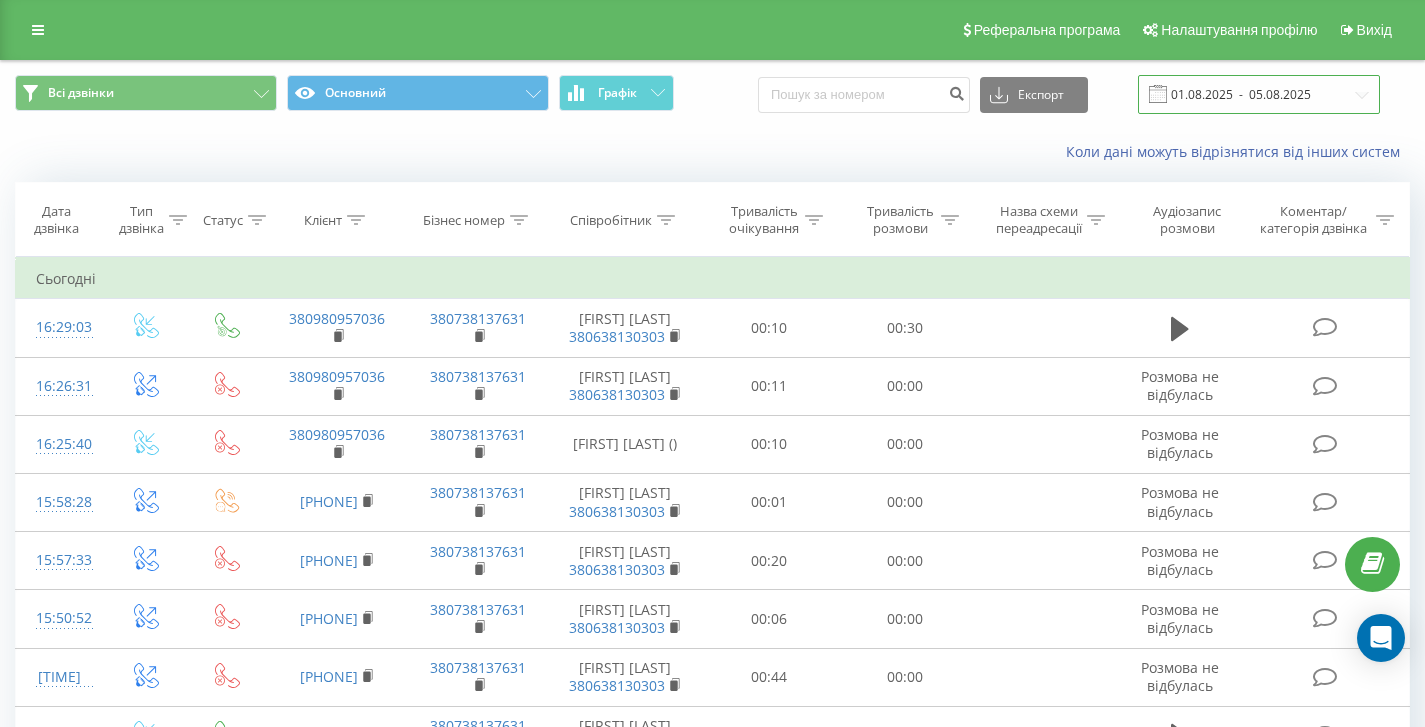 click on "01.08.2025  -  05.08.2025" at bounding box center (1259, 94) 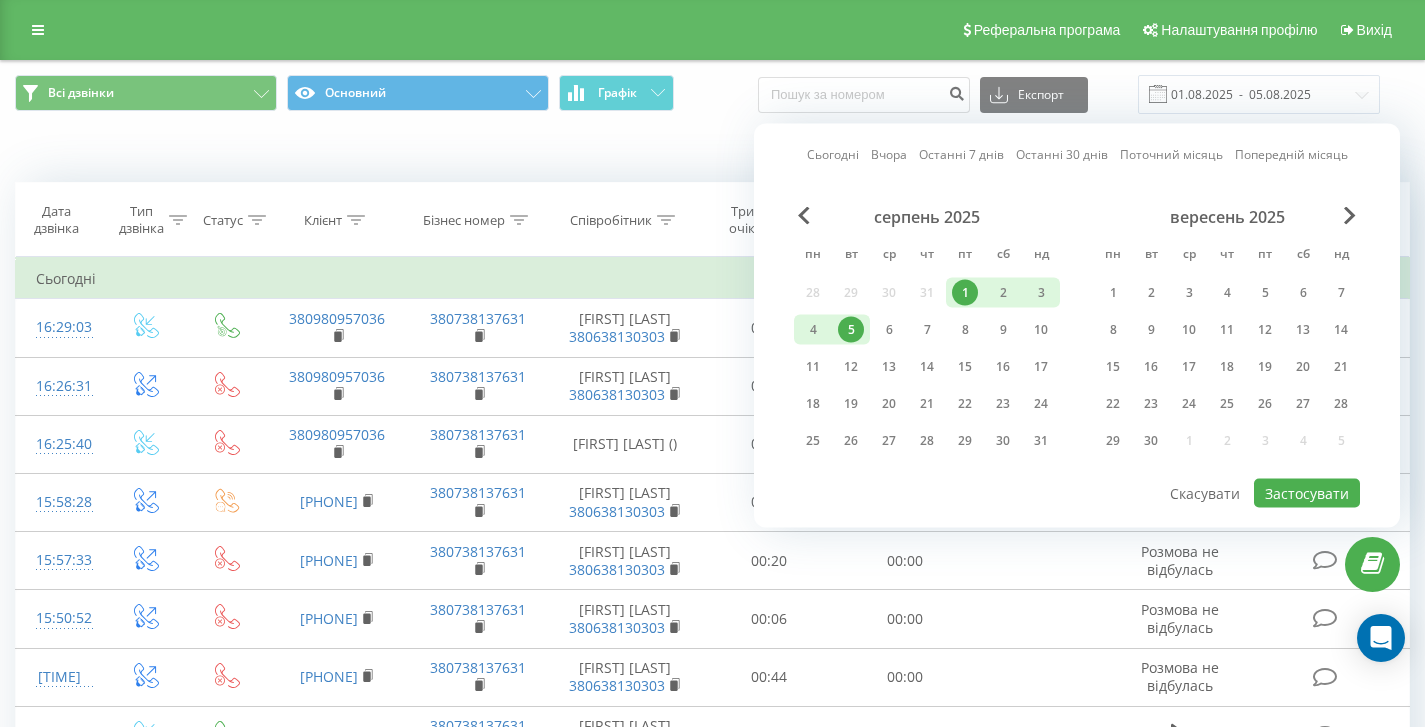 click on "5" at bounding box center [851, 330] 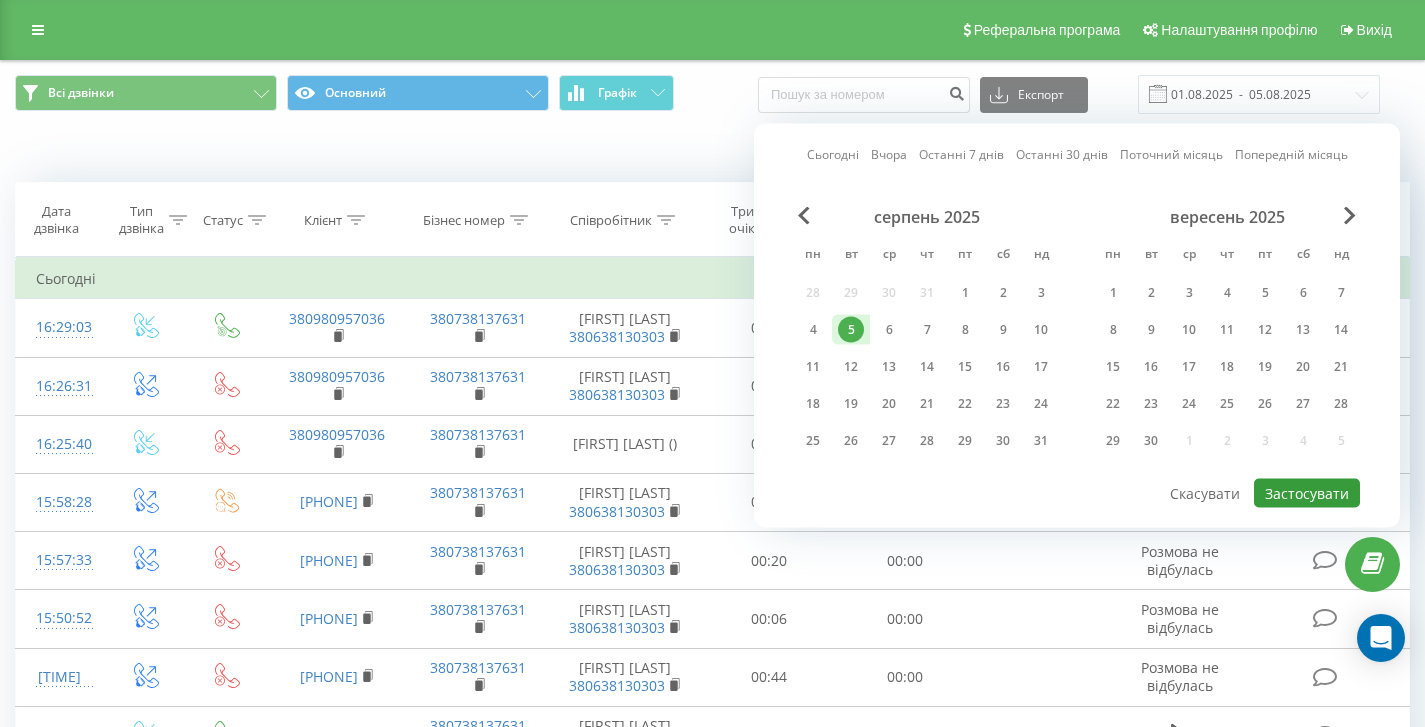 click on "Застосувати" at bounding box center (1307, 493) 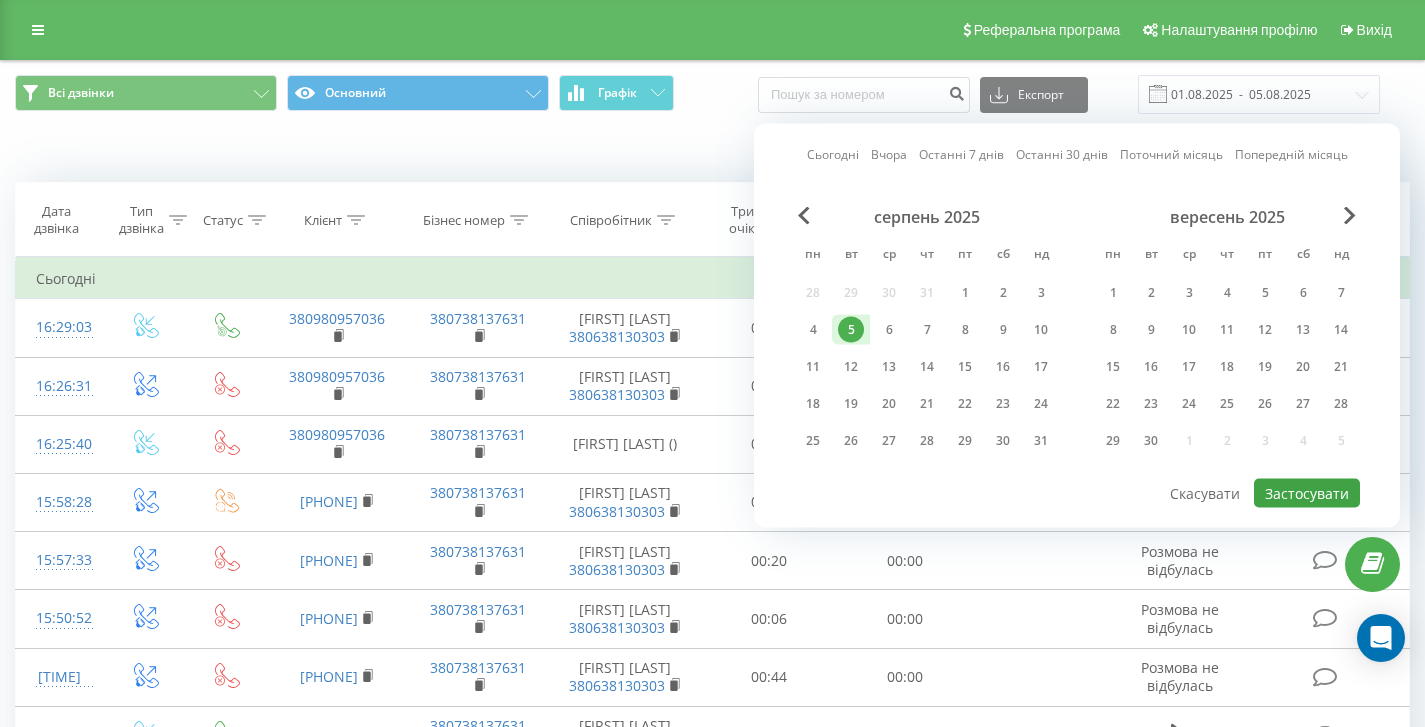type on "05.08.2025  -  05.08.2025" 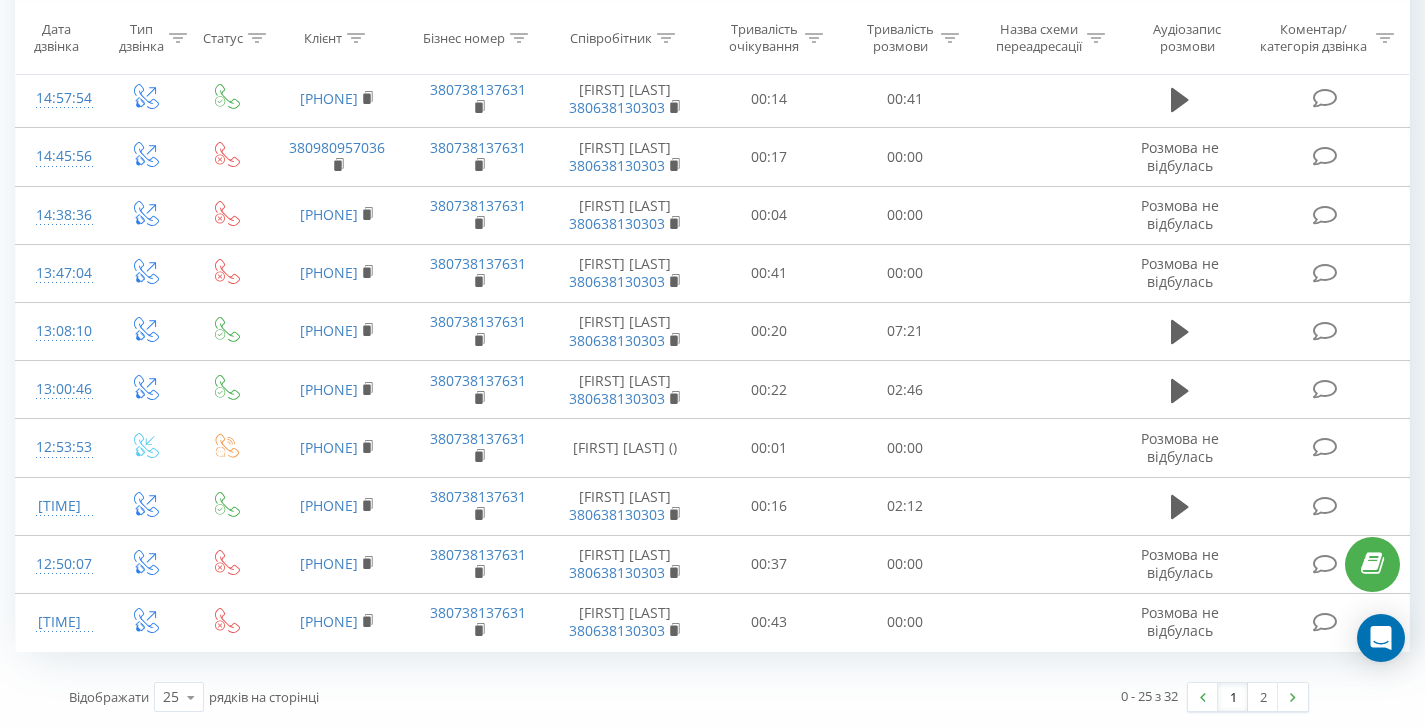 scroll, scrollTop: 0, scrollLeft: 0, axis: both 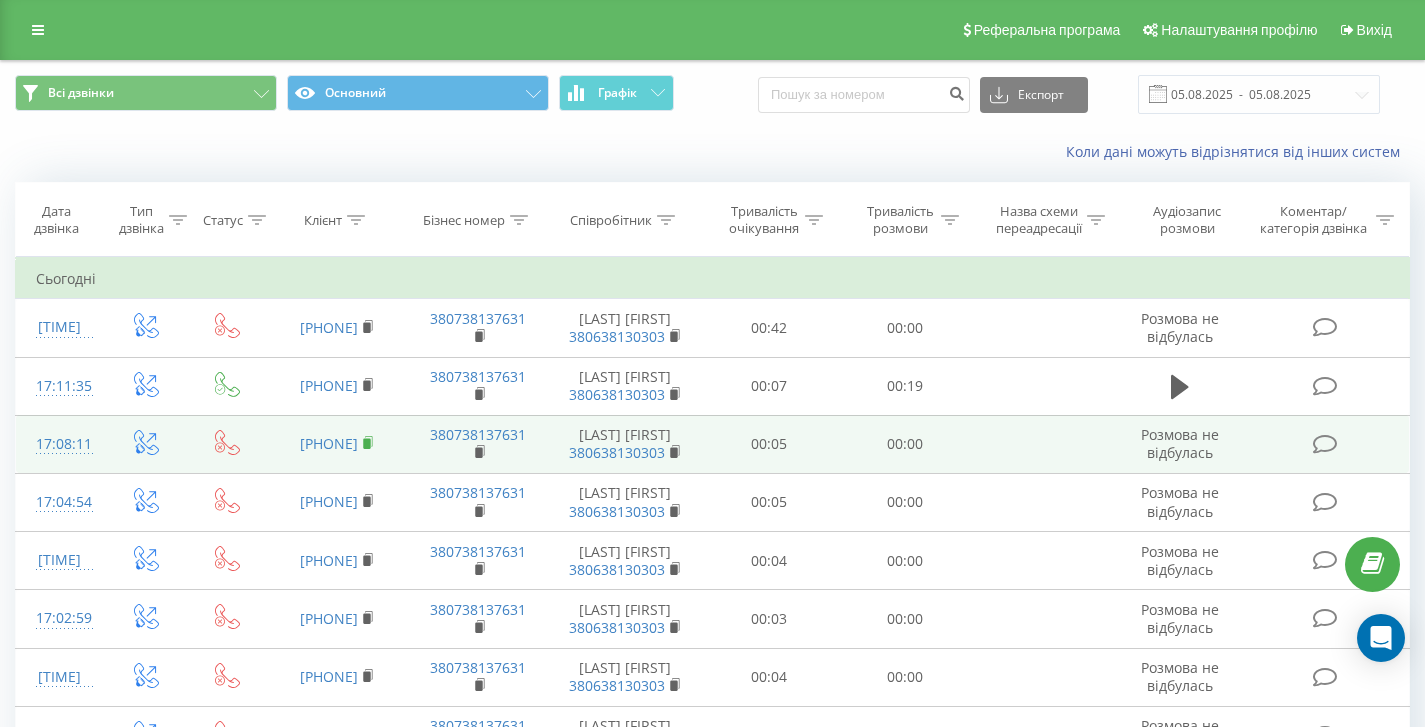 click 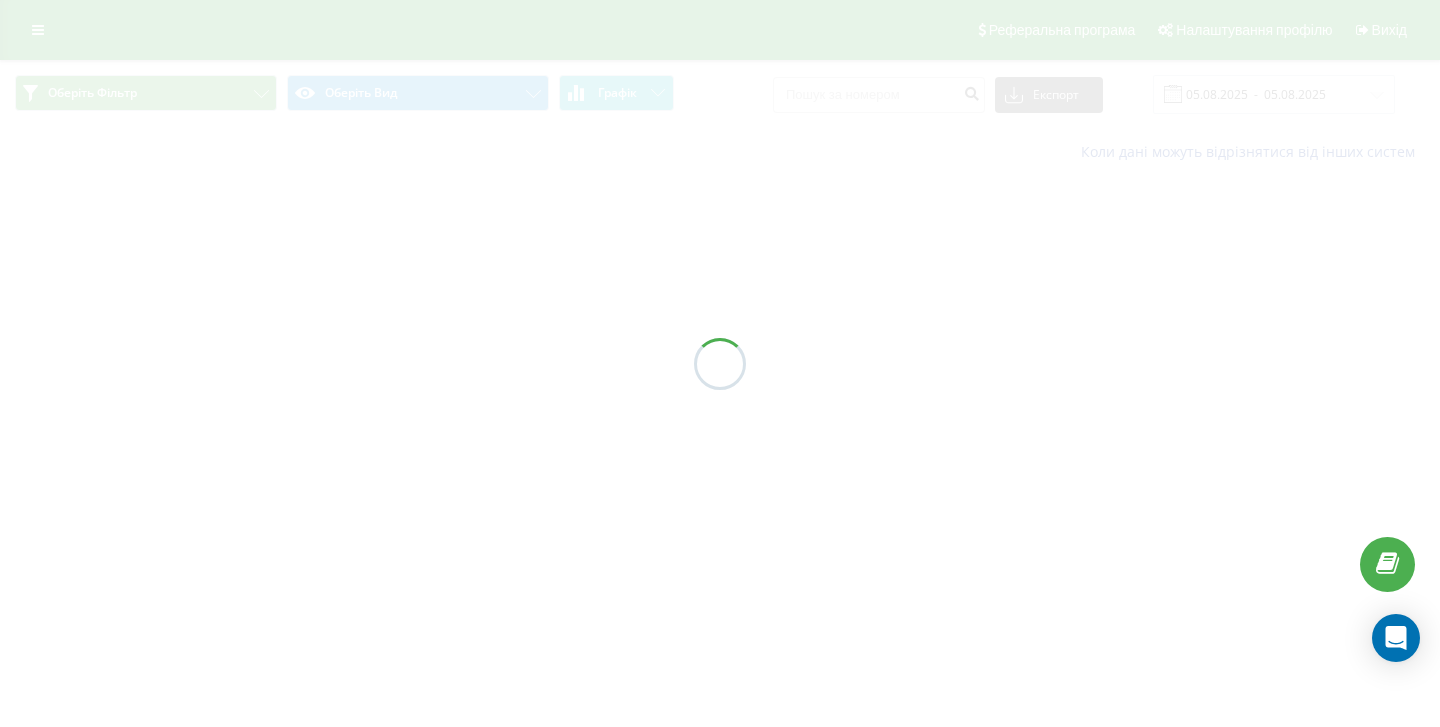 scroll, scrollTop: 0, scrollLeft: 0, axis: both 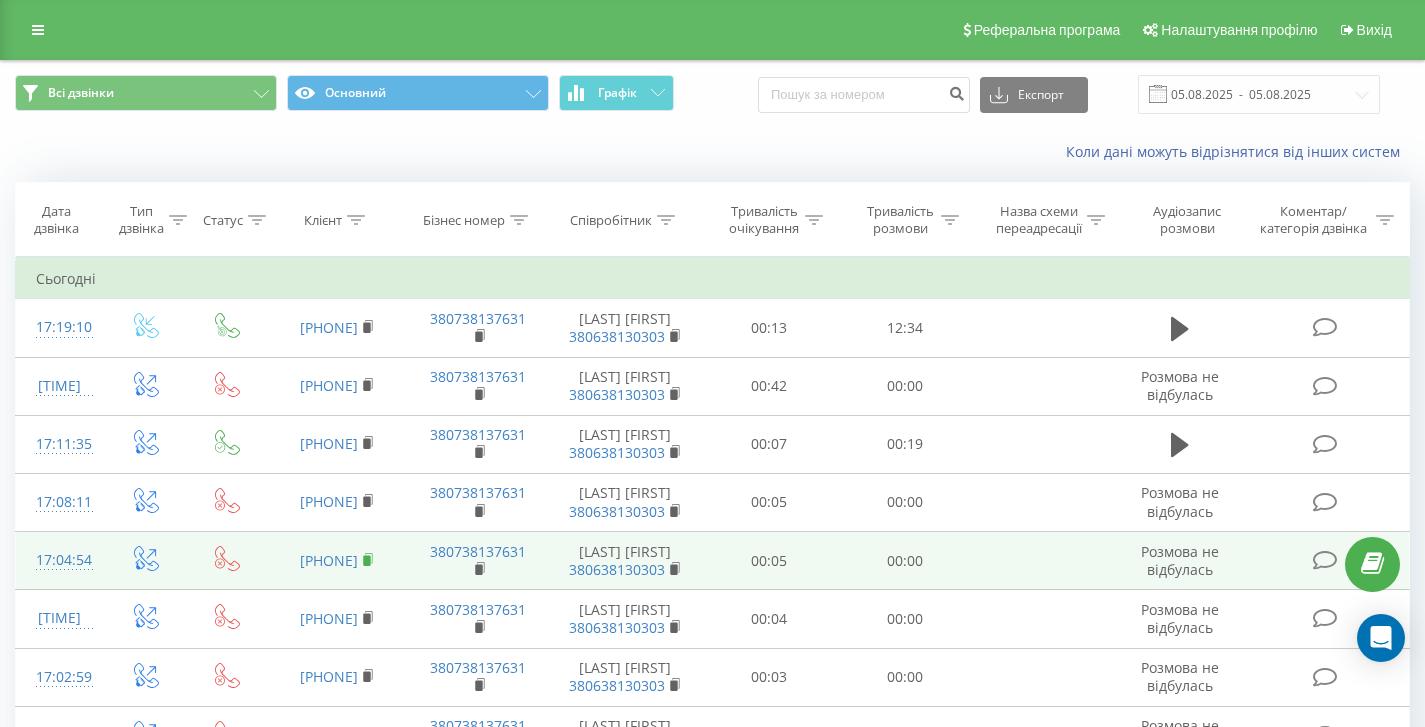click 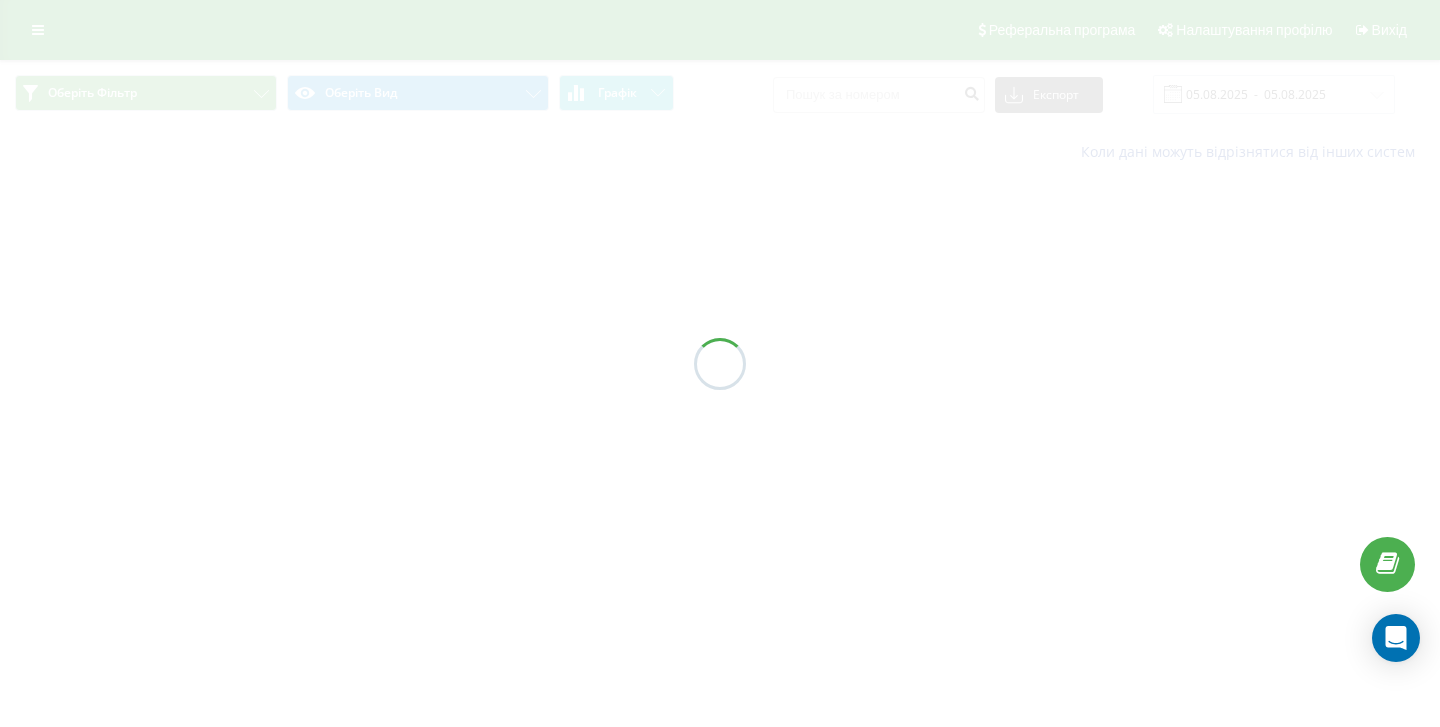 scroll, scrollTop: 0, scrollLeft: 0, axis: both 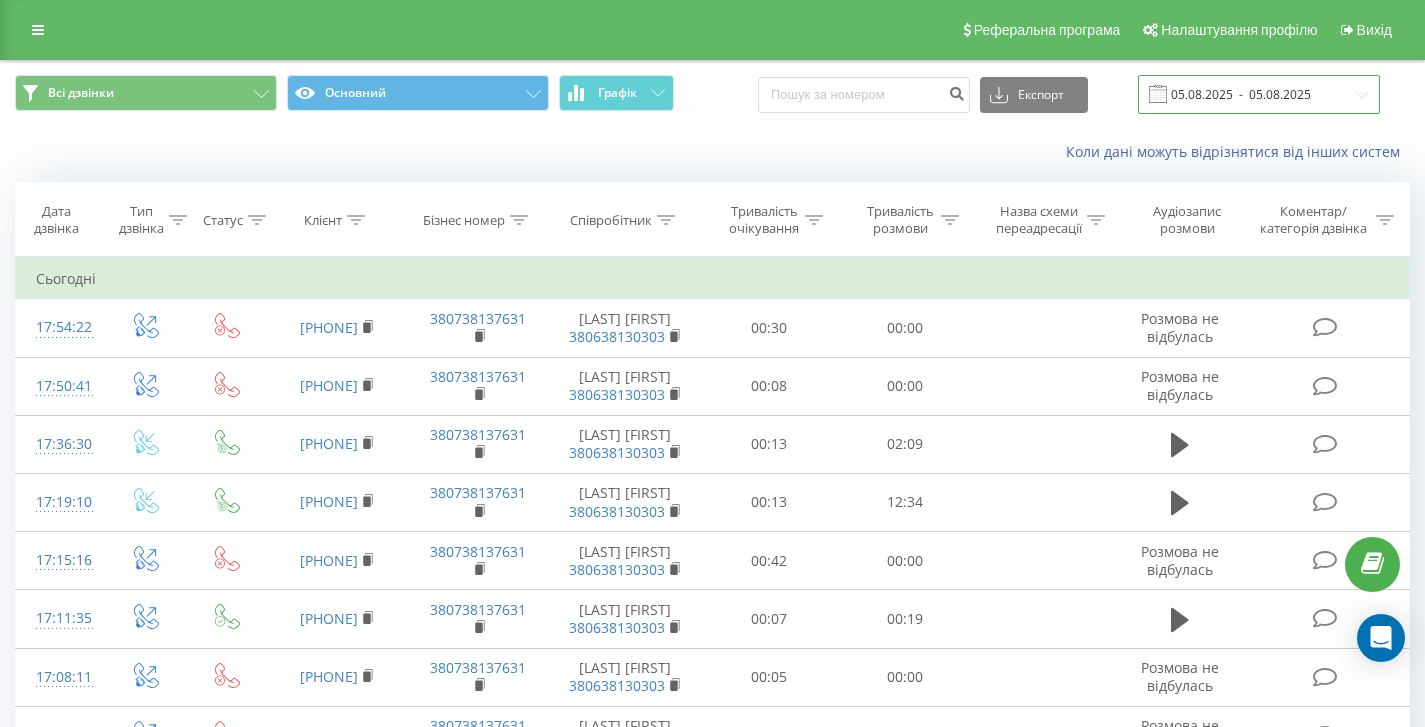 click on "05.08.2025  -  05.08.2025" at bounding box center [1259, 94] 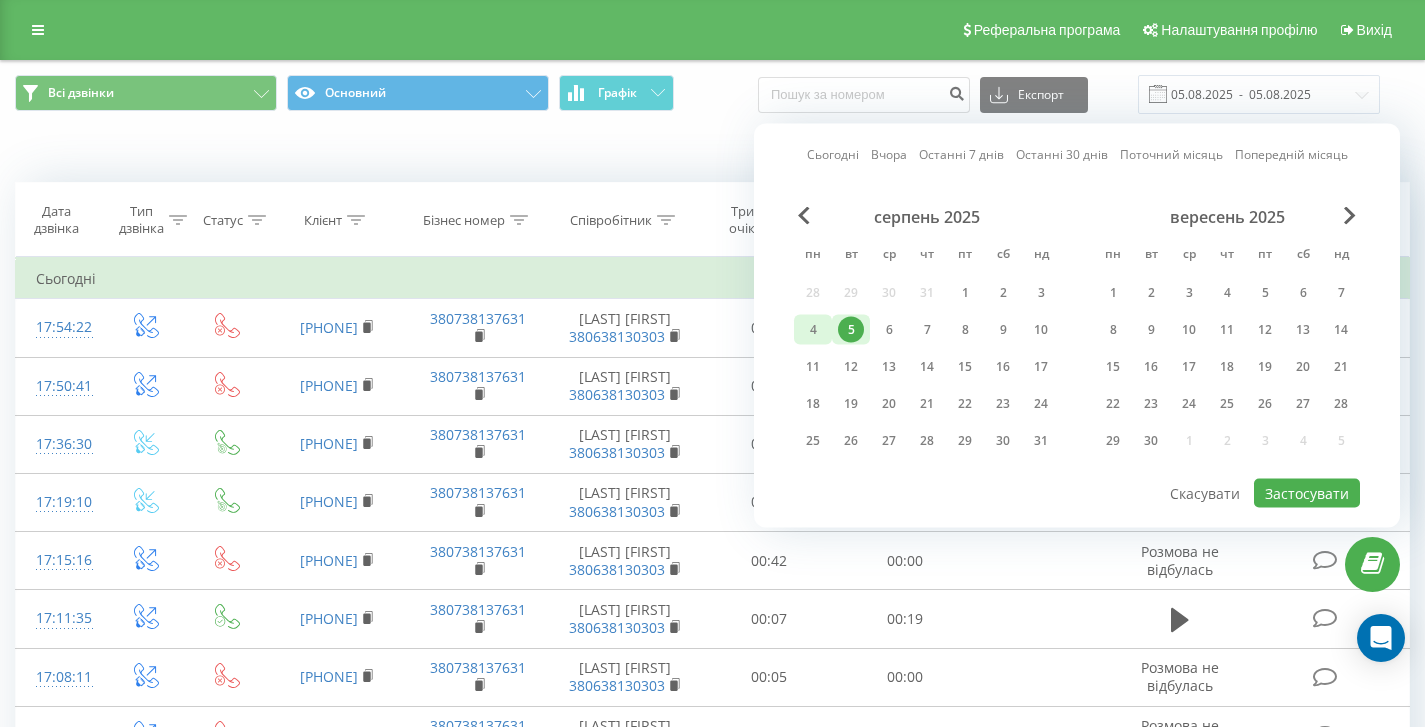 click on "4" at bounding box center (813, 330) 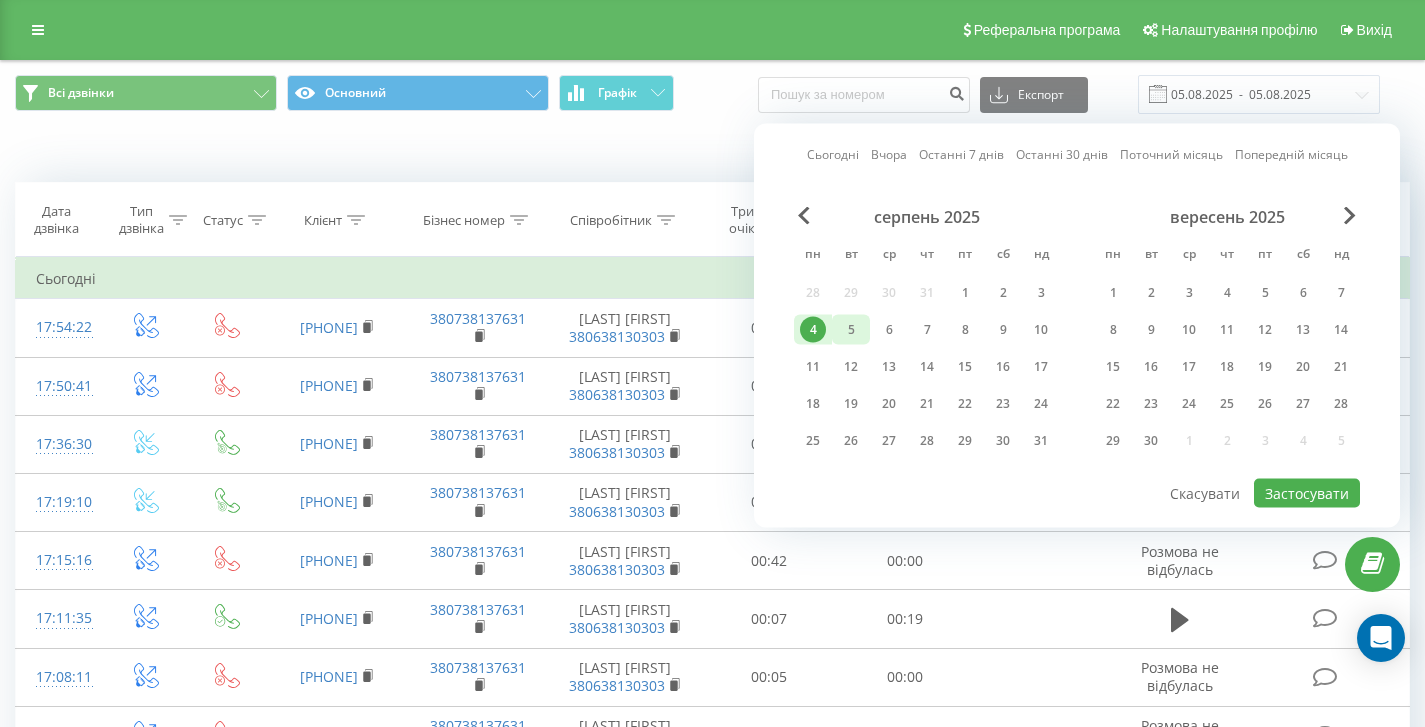 click on "5" at bounding box center (851, 330) 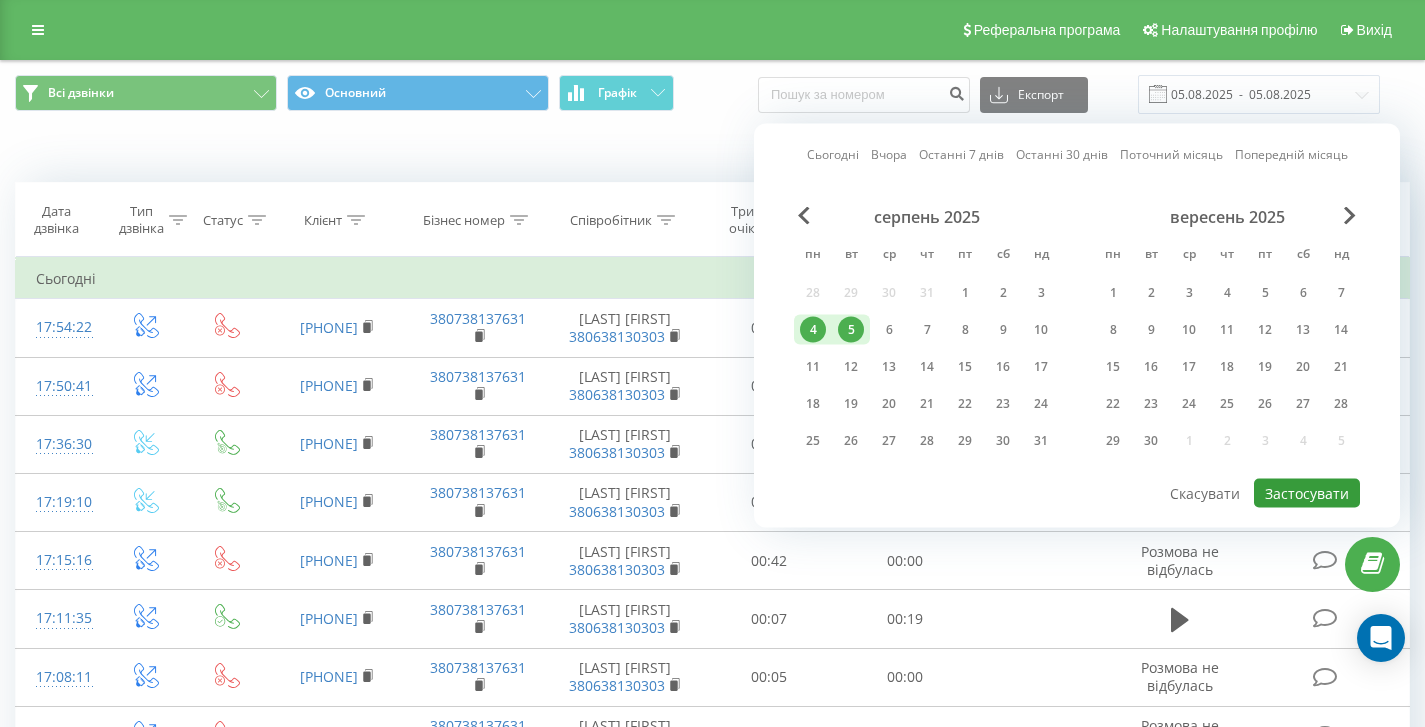 click on "Застосувати" at bounding box center [1307, 493] 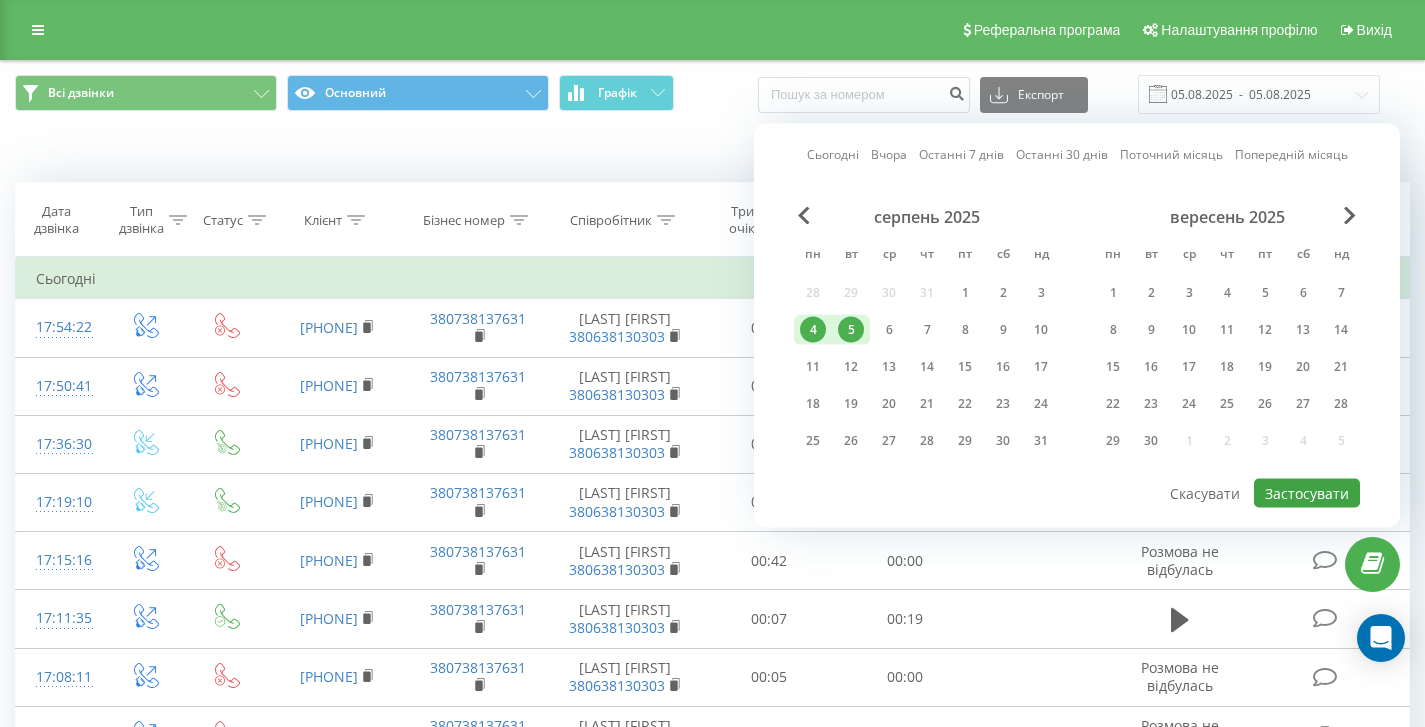 type on "04.08.2025  -  05.08.2025" 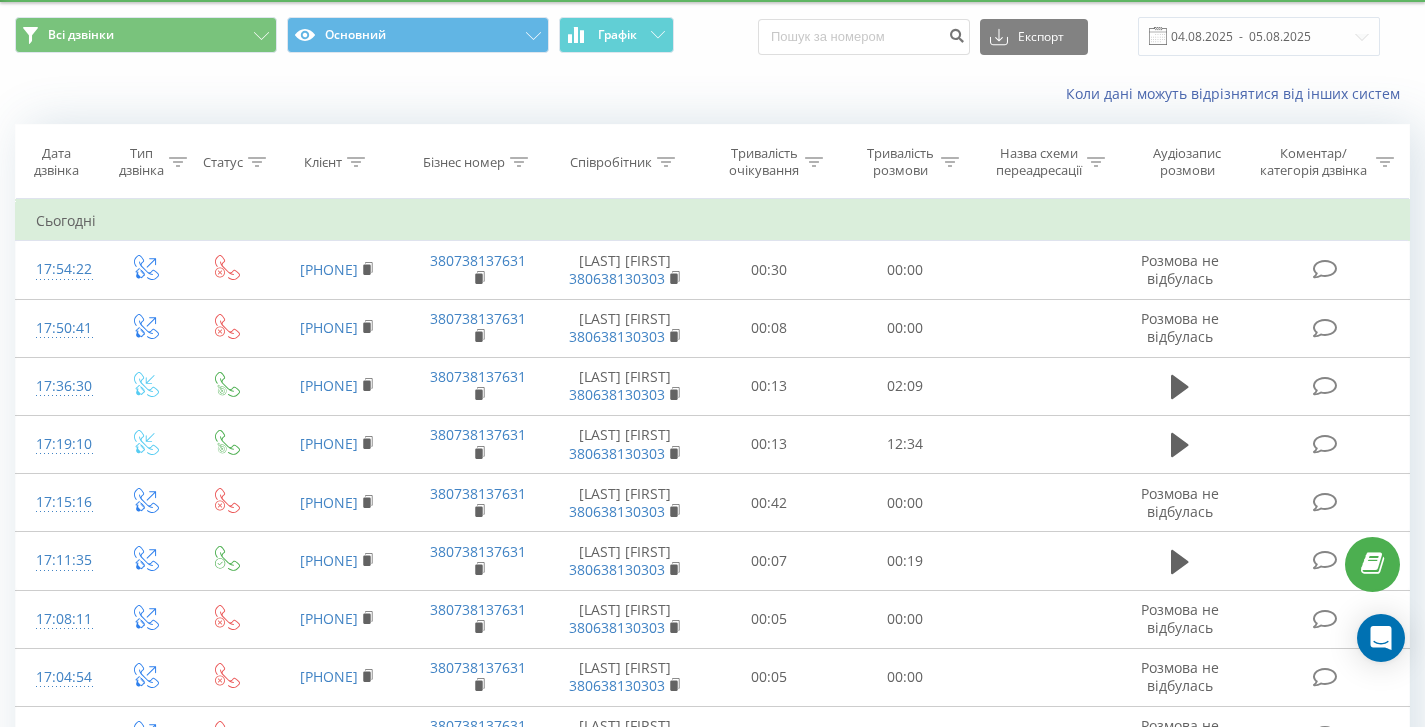 scroll, scrollTop: 54, scrollLeft: 0, axis: vertical 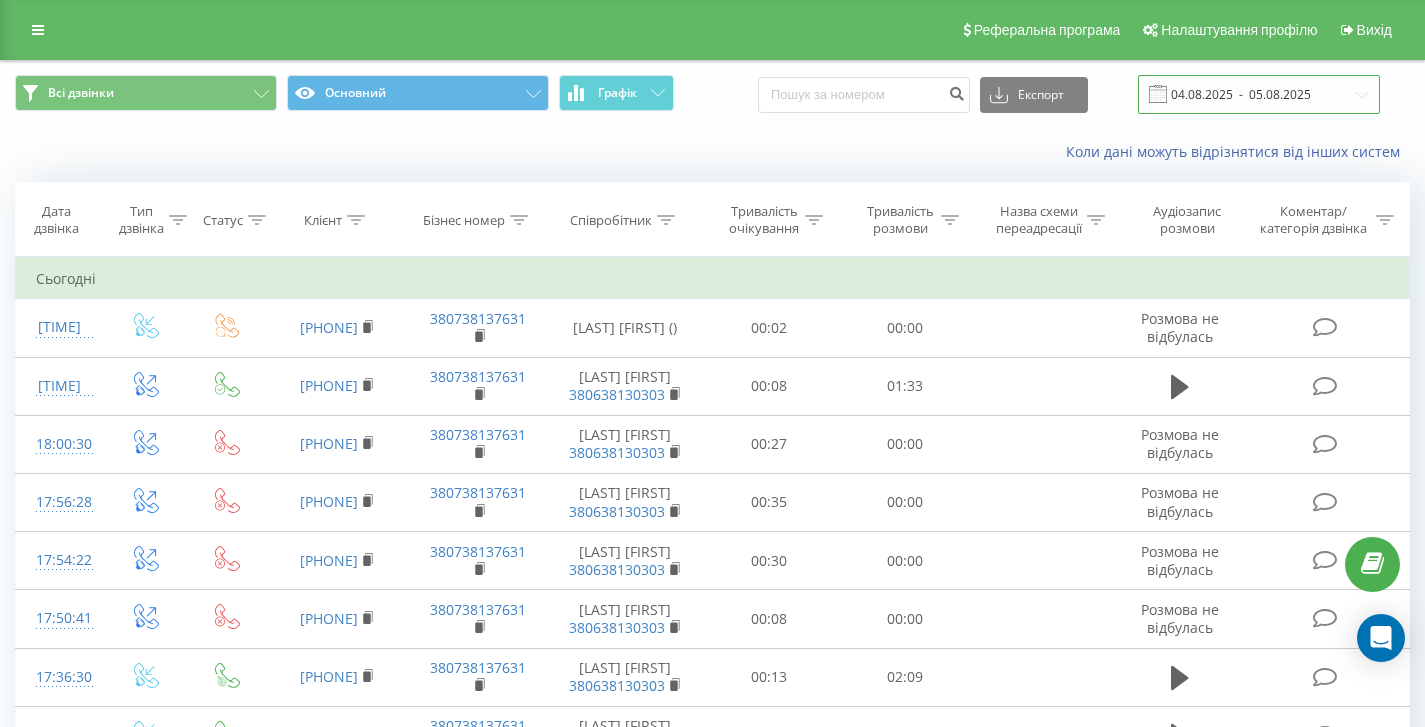 click on "04.08.2025  -  05.08.2025" at bounding box center (1259, 94) 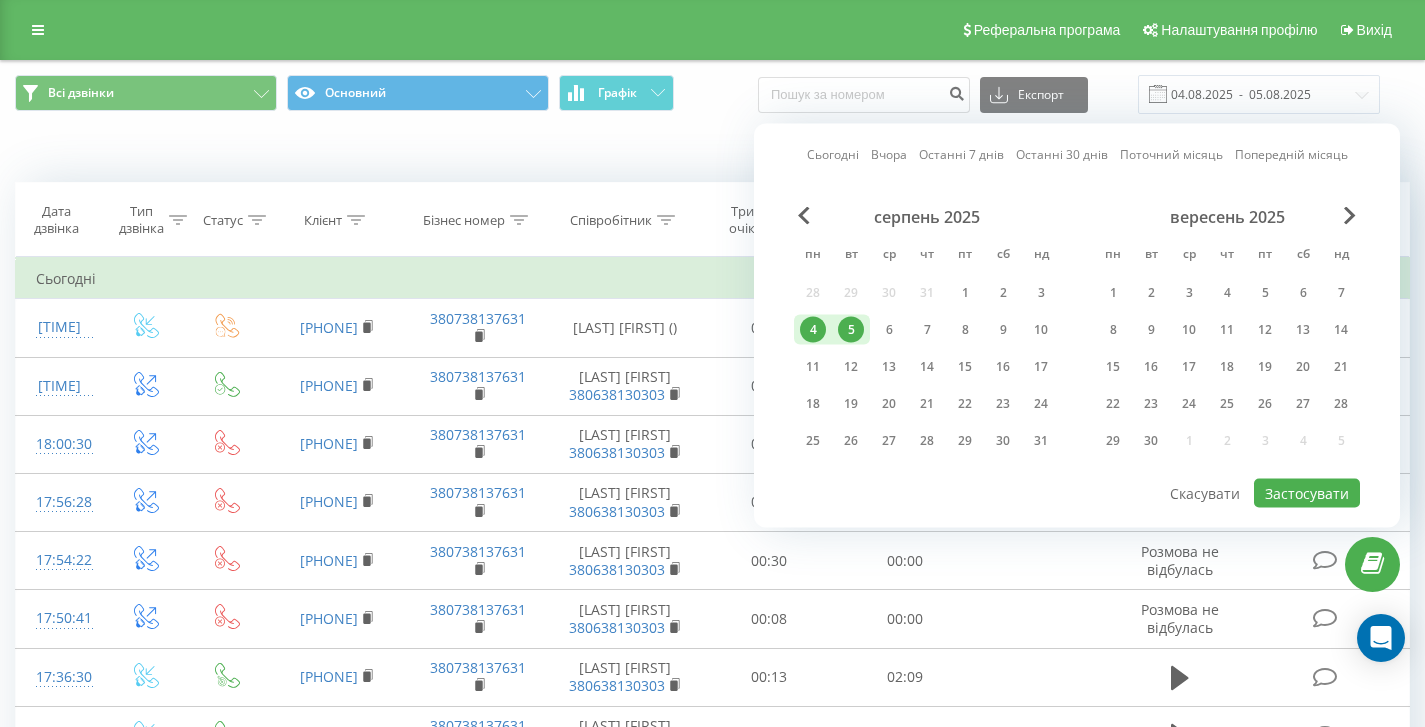 click on "5" at bounding box center [851, 330] 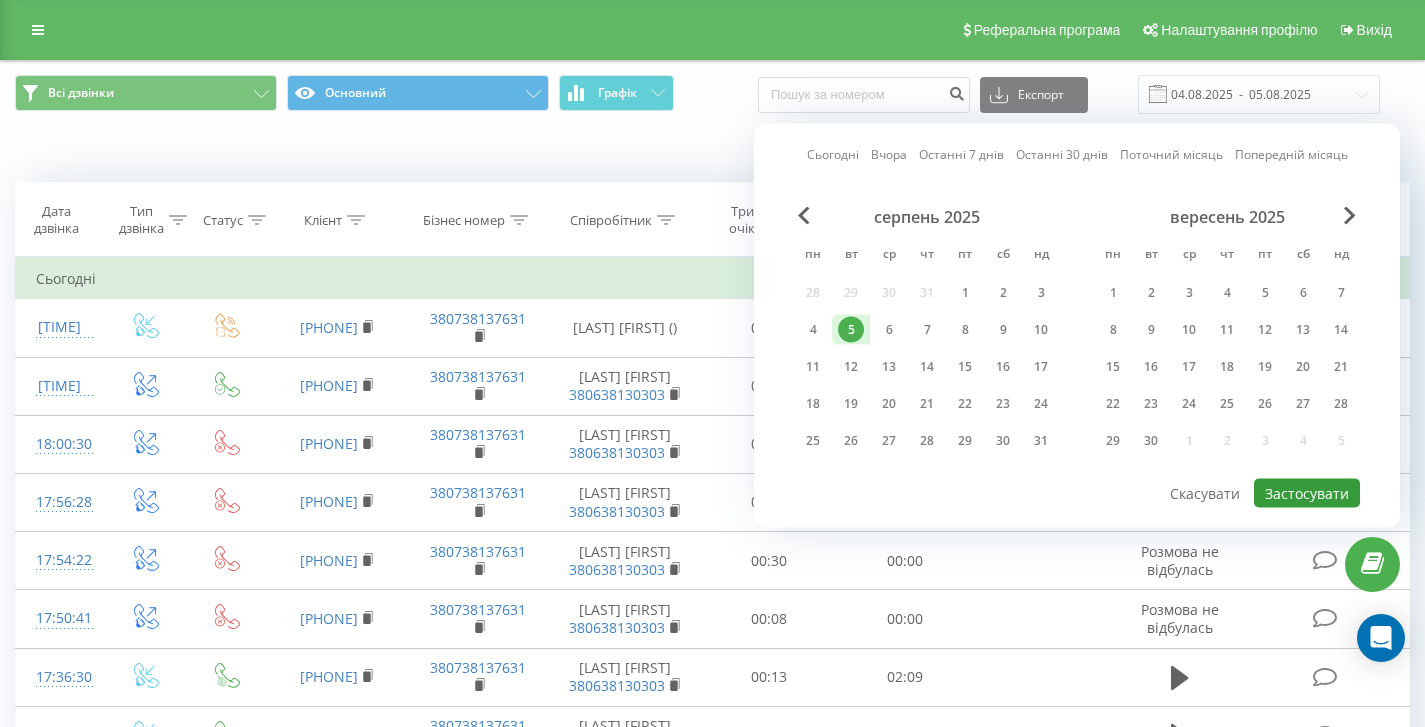 click on "Застосувати" at bounding box center (1307, 493) 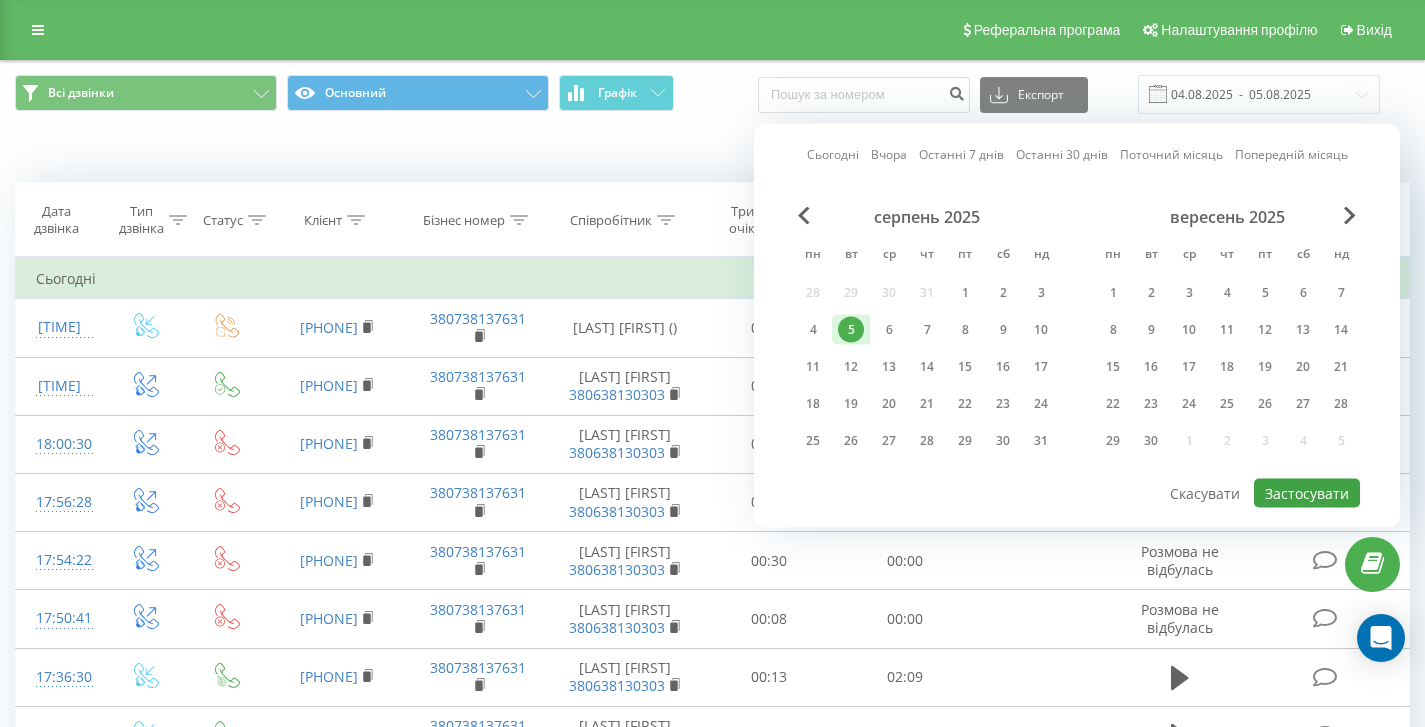 type on "05.08.2025  -  05.08.2025" 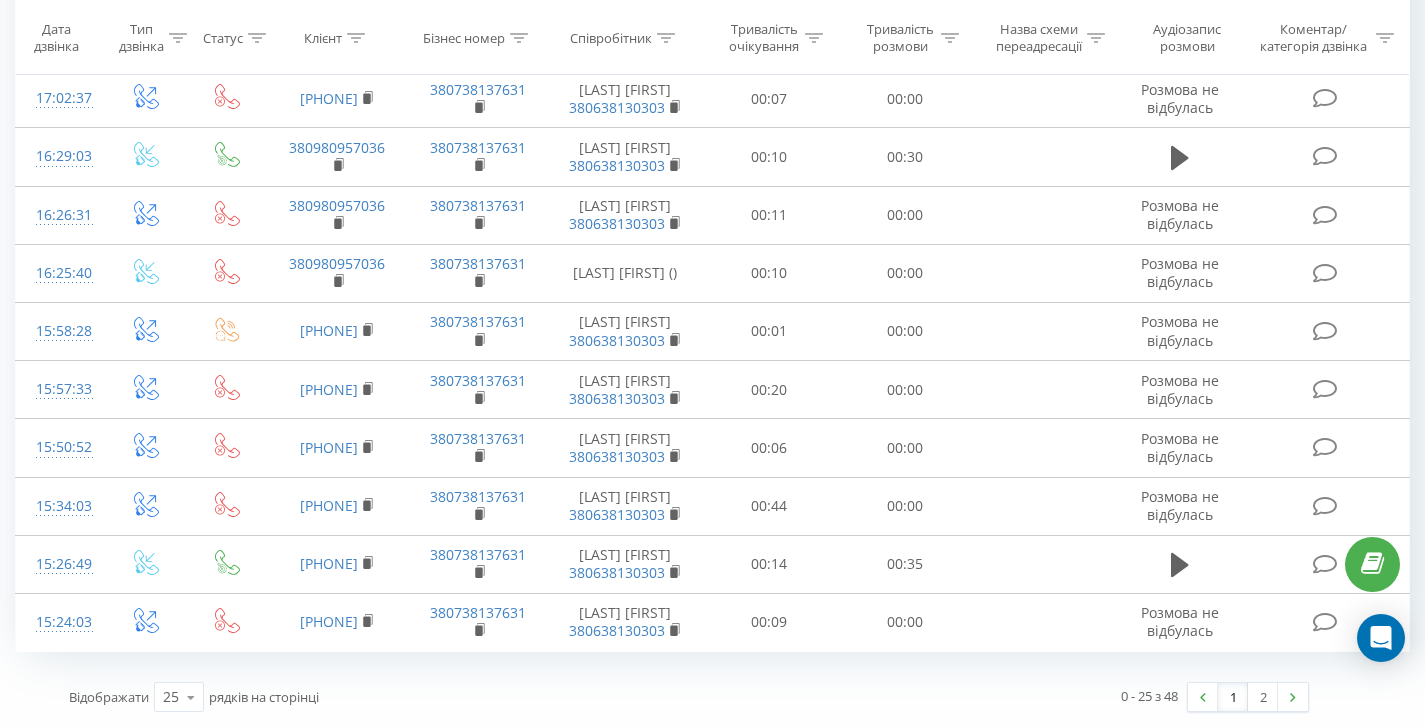 scroll, scrollTop: 314, scrollLeft: 0, axis: vertical 